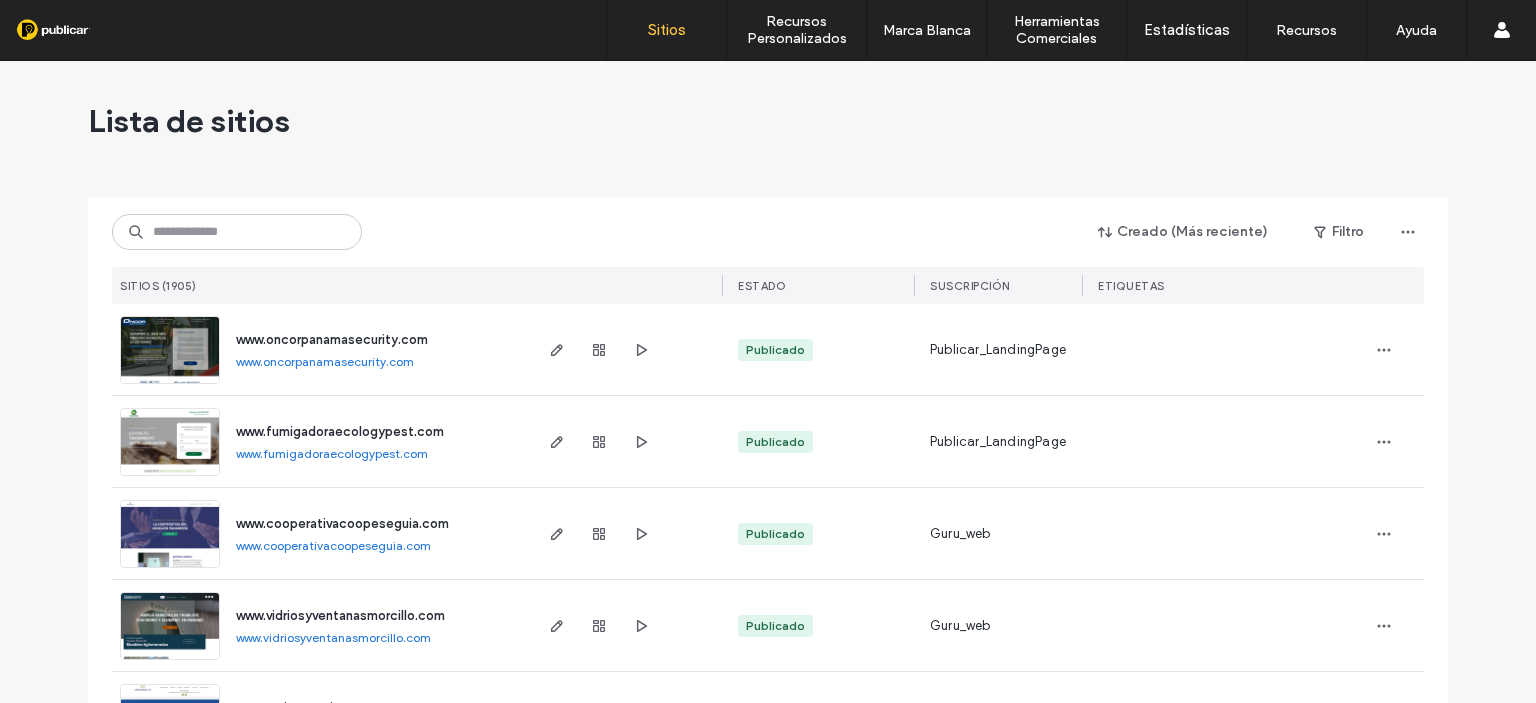 scroll, scrollTop: 0, scrollLeft: 0, axis: both 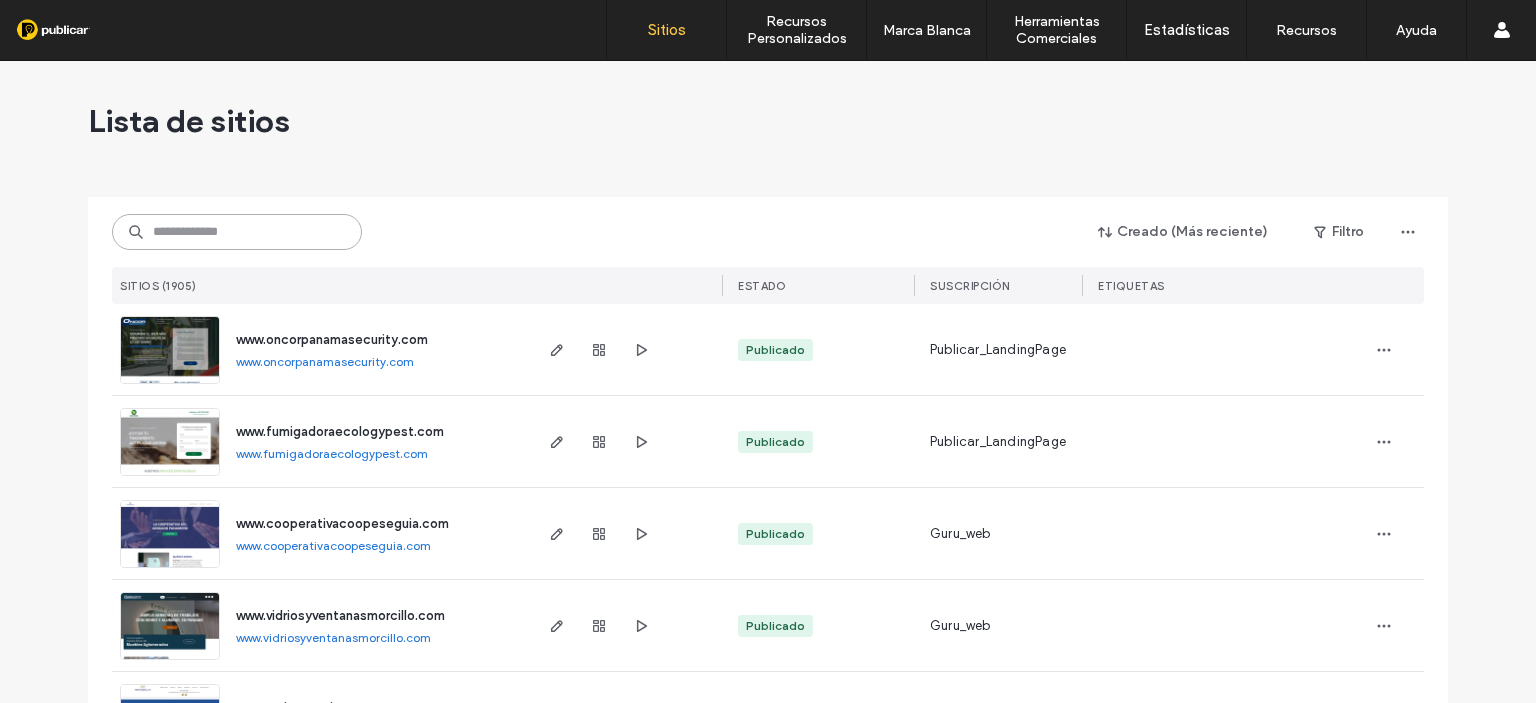 click at bounding box center (237, 232) 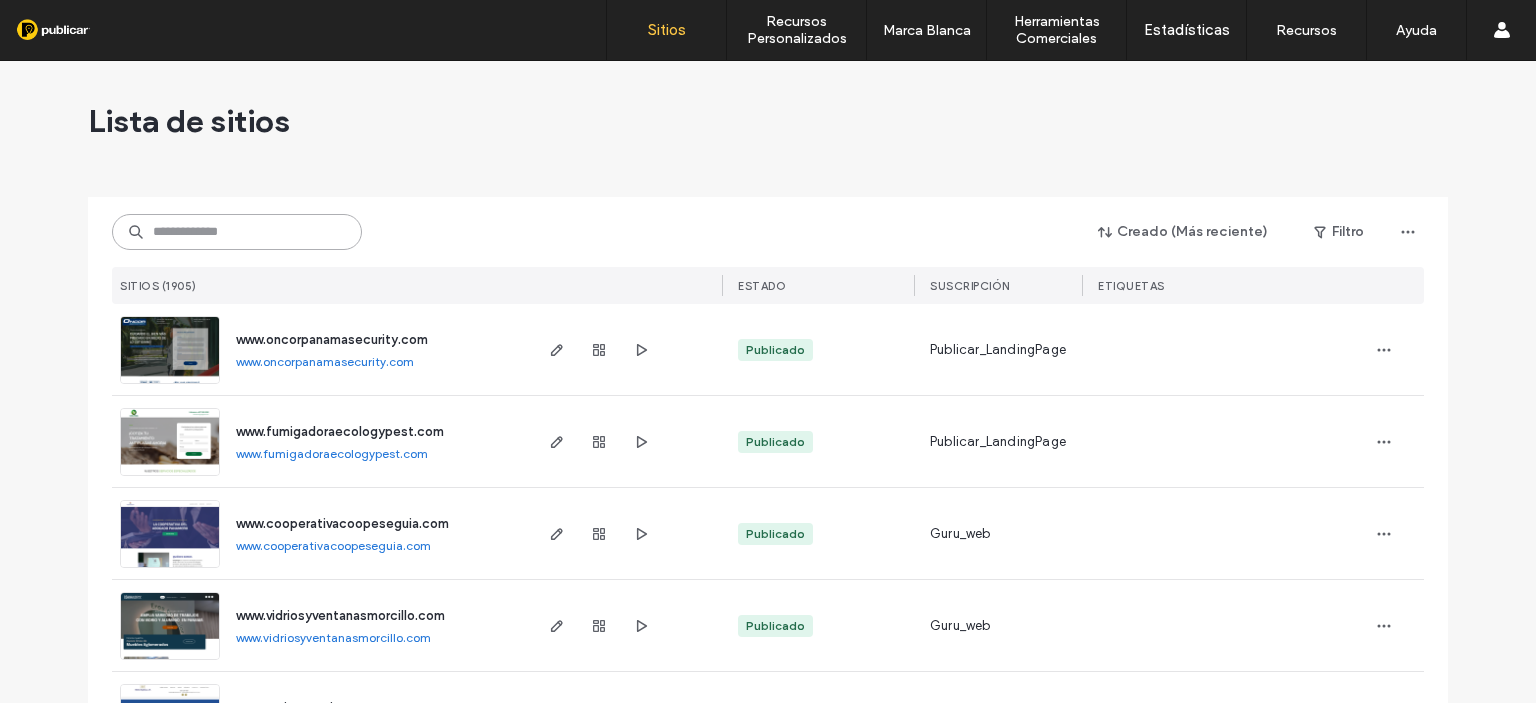 paste on "**********" 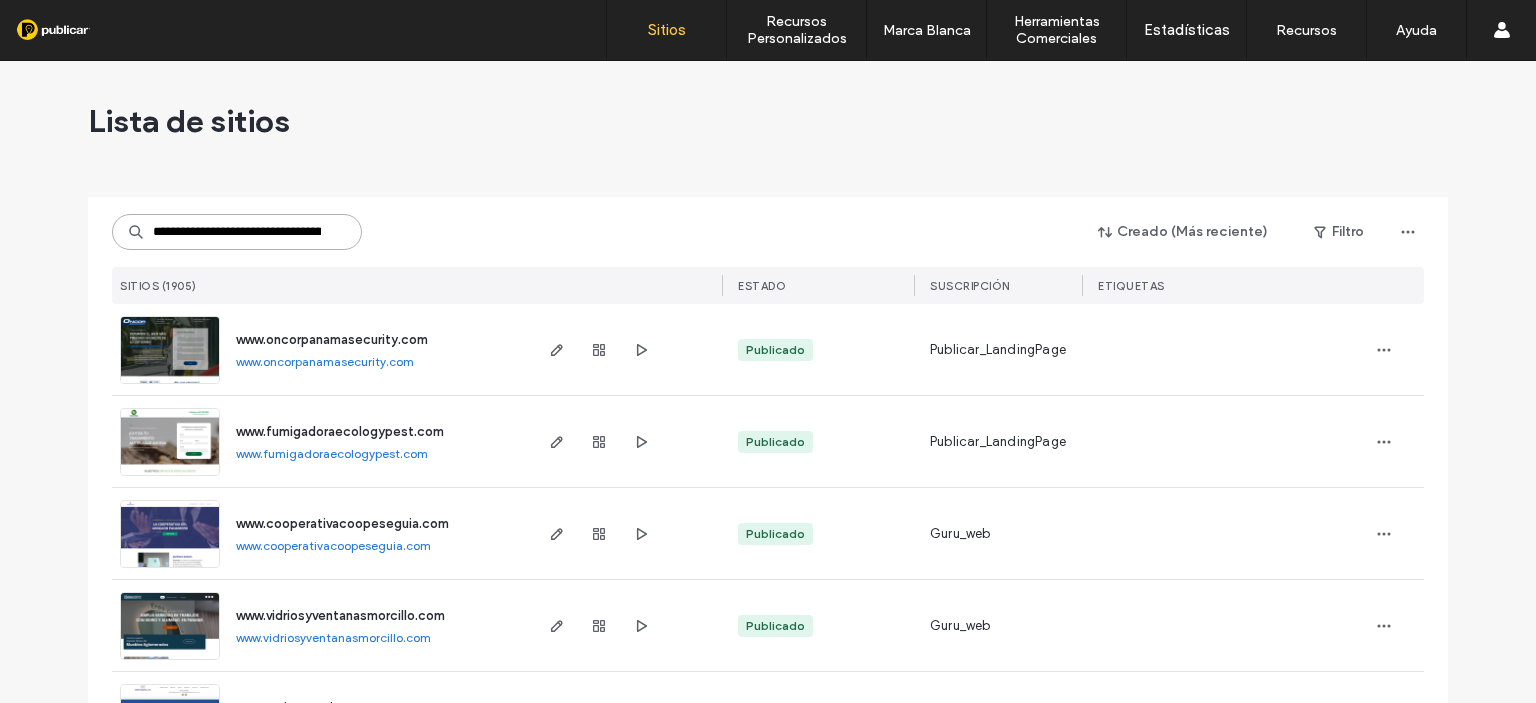 scroll, scrollTop: 0, scrollLeft: 96, axis: horizontal 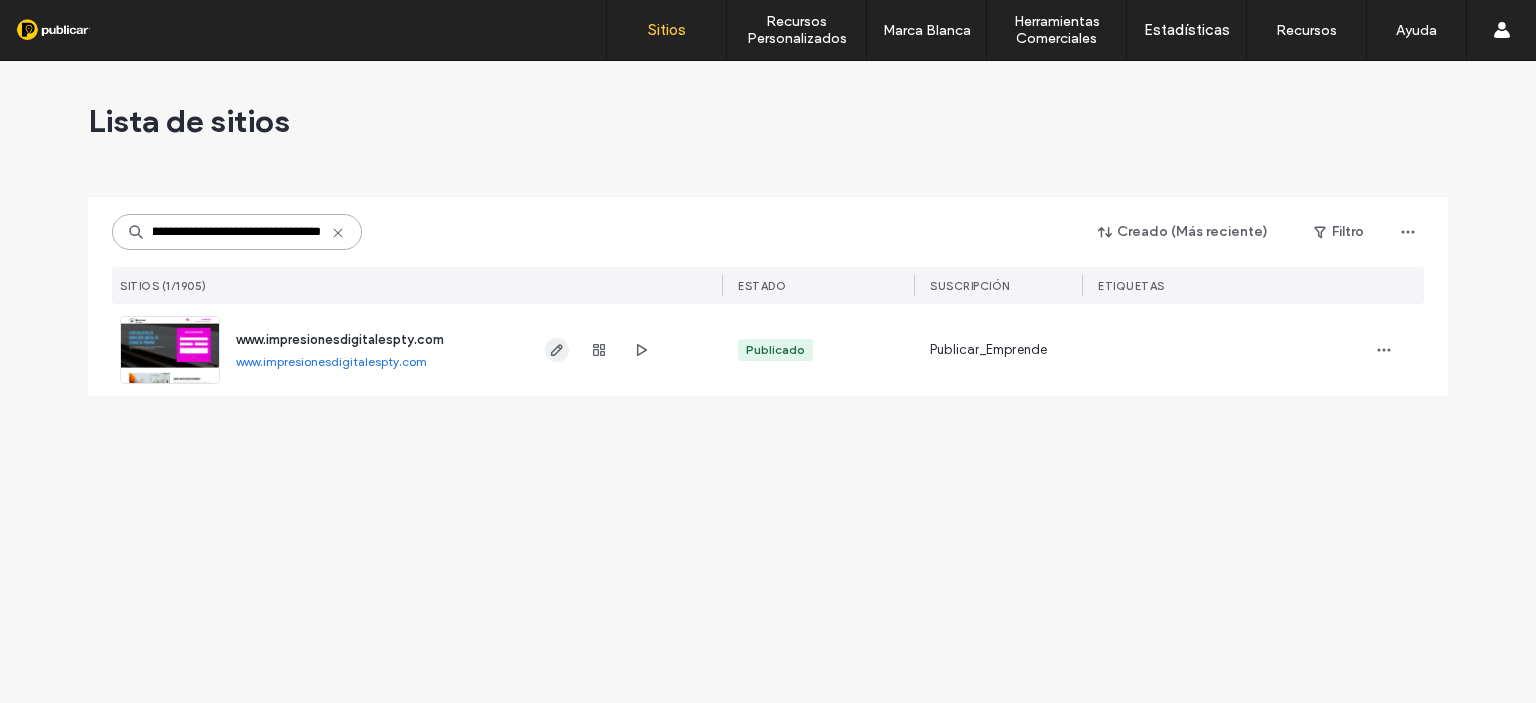 type on "**********" 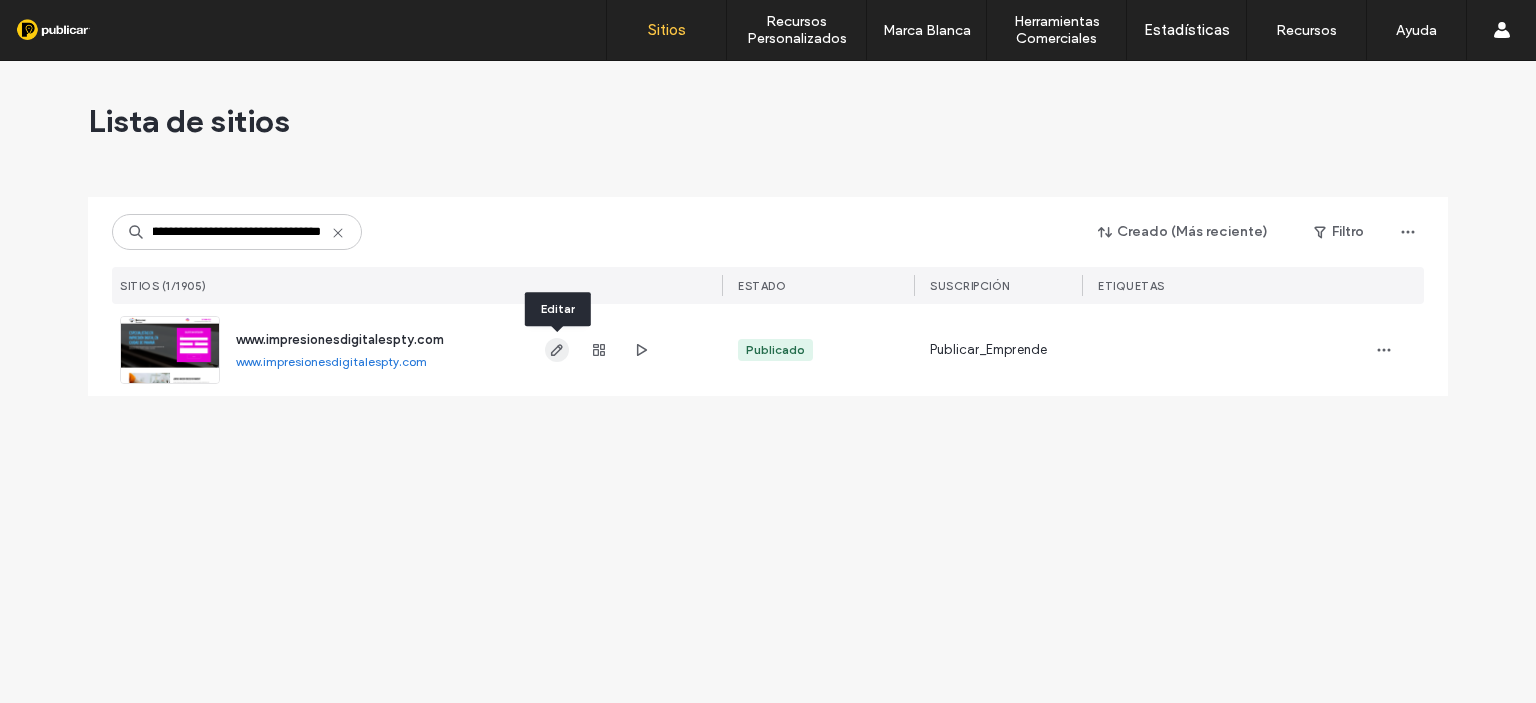 scroll, scrollTop: 0, scrollLeft: 0, axis: both 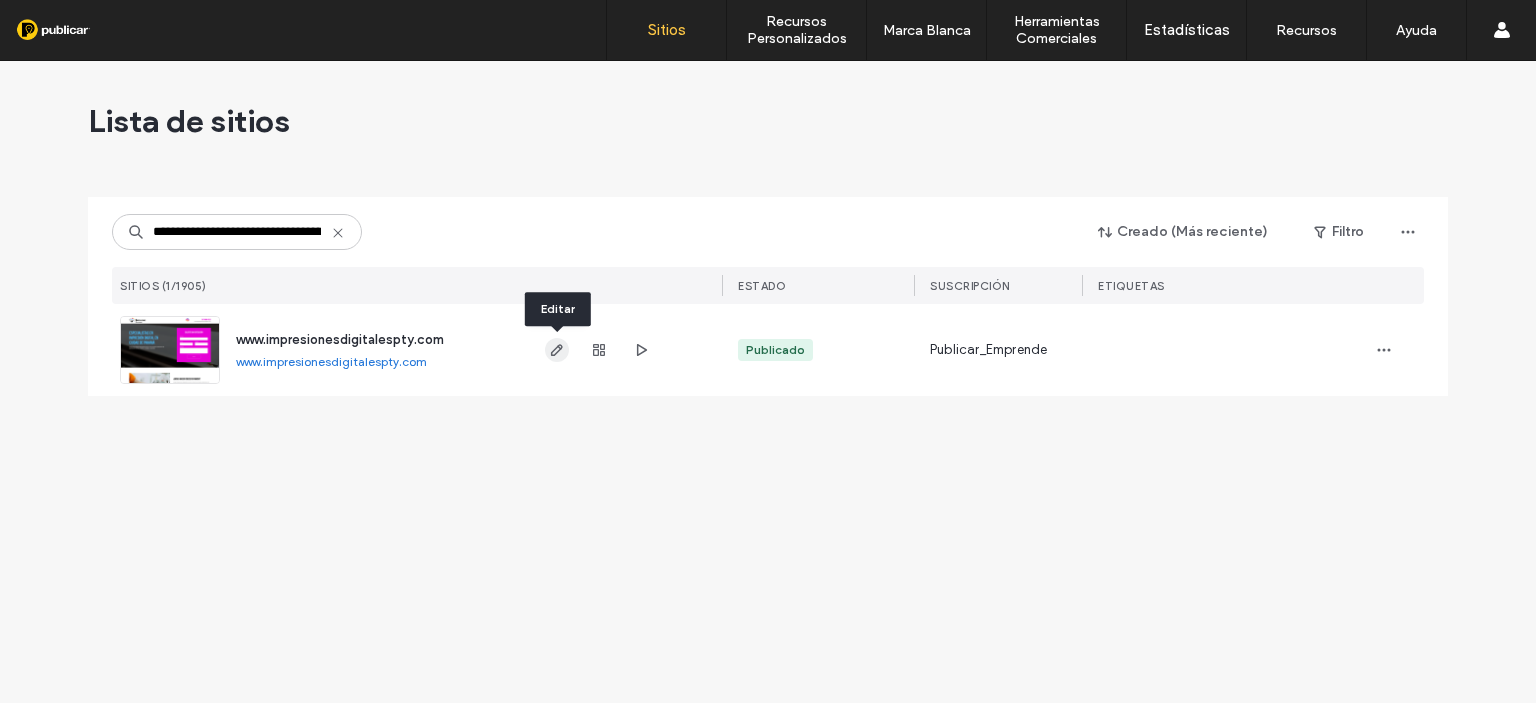 click 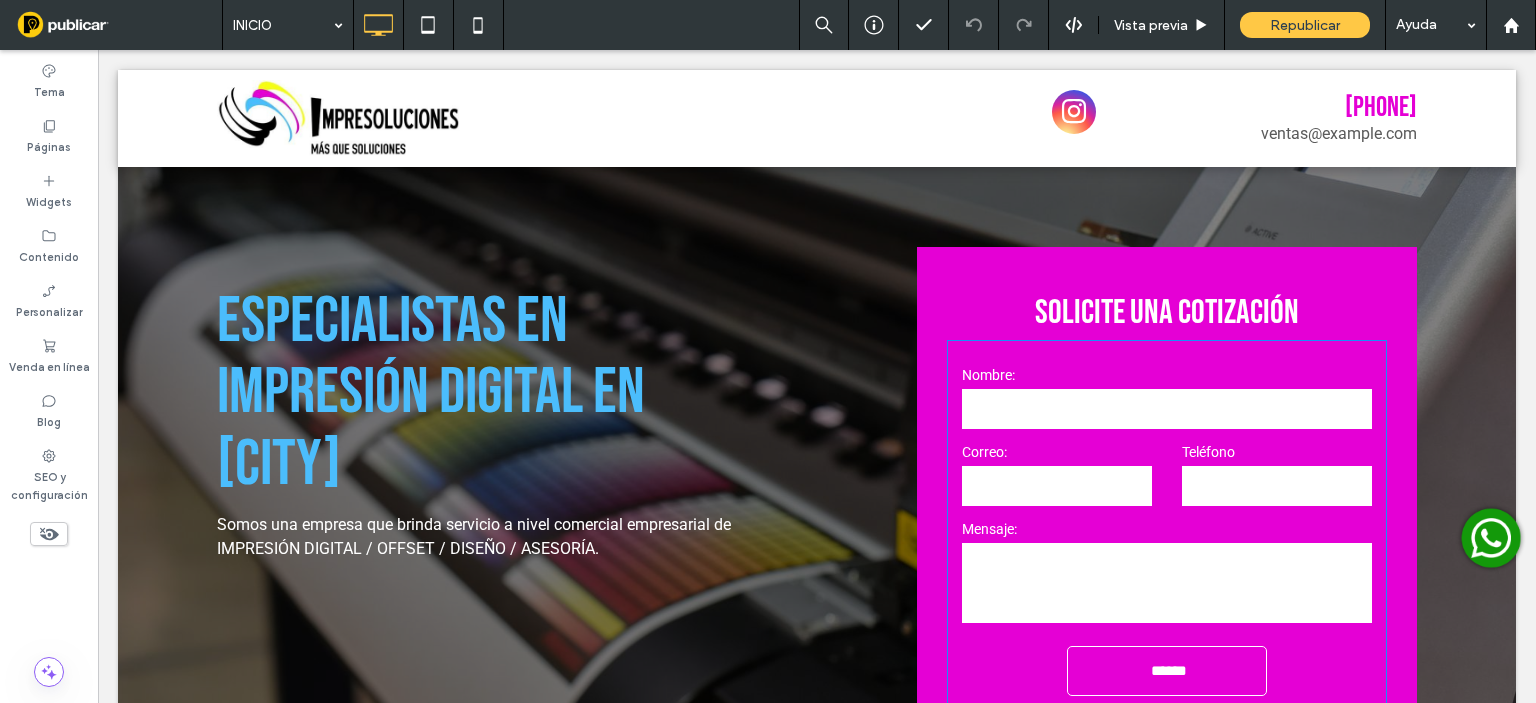 scroll, scrollTop: 0, scrollLeft: 0, axis: both 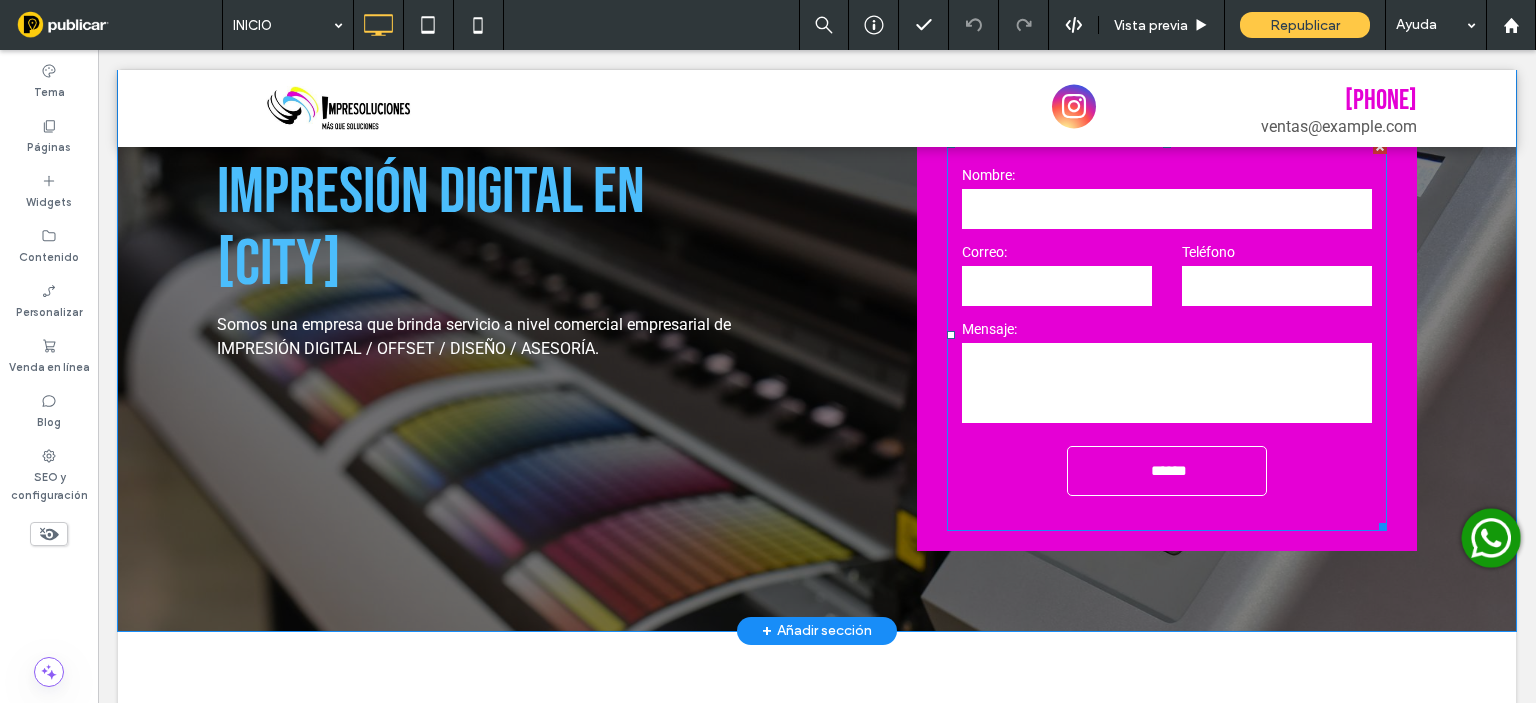 click on "Nombre:
Correo:
Teléfono
Mensaje:
******" at bounding box center [1167, 335] 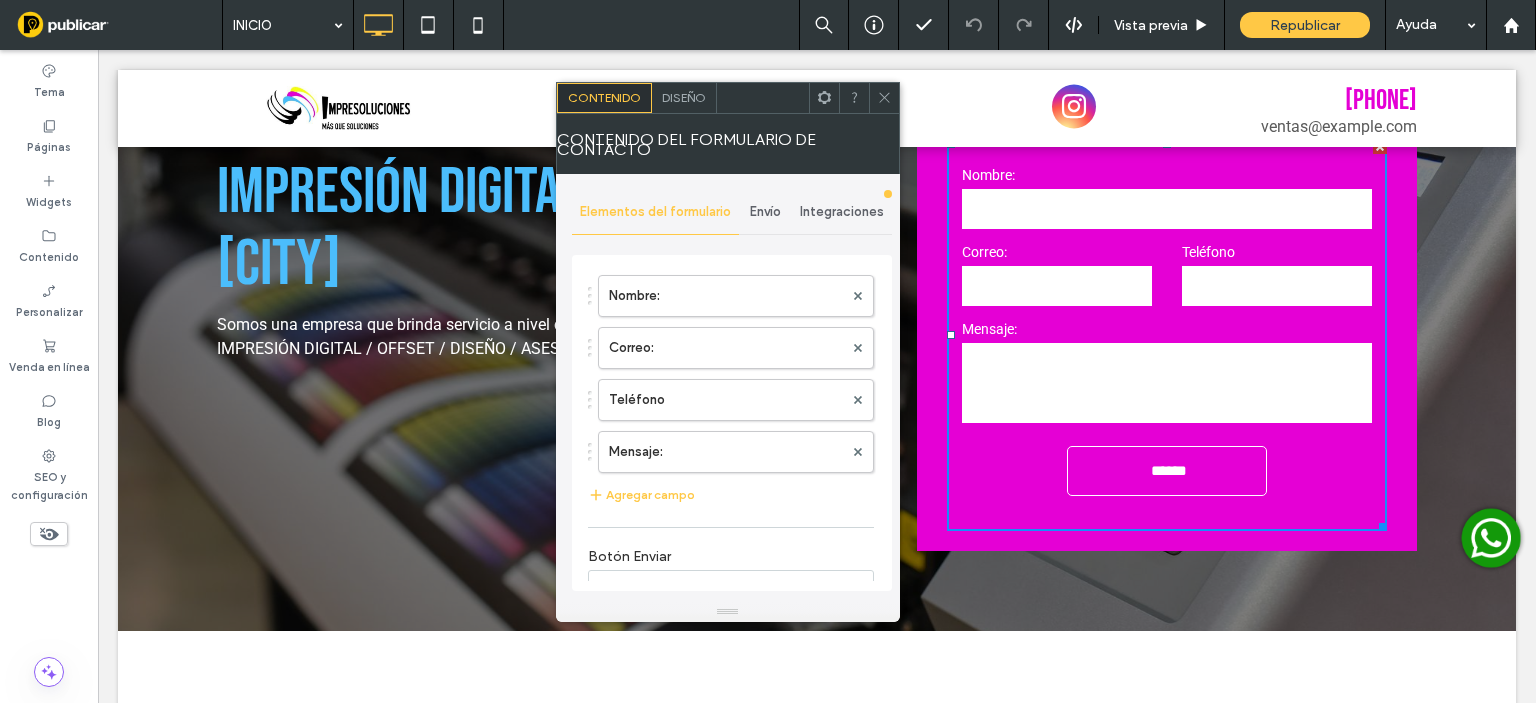 type on "******" 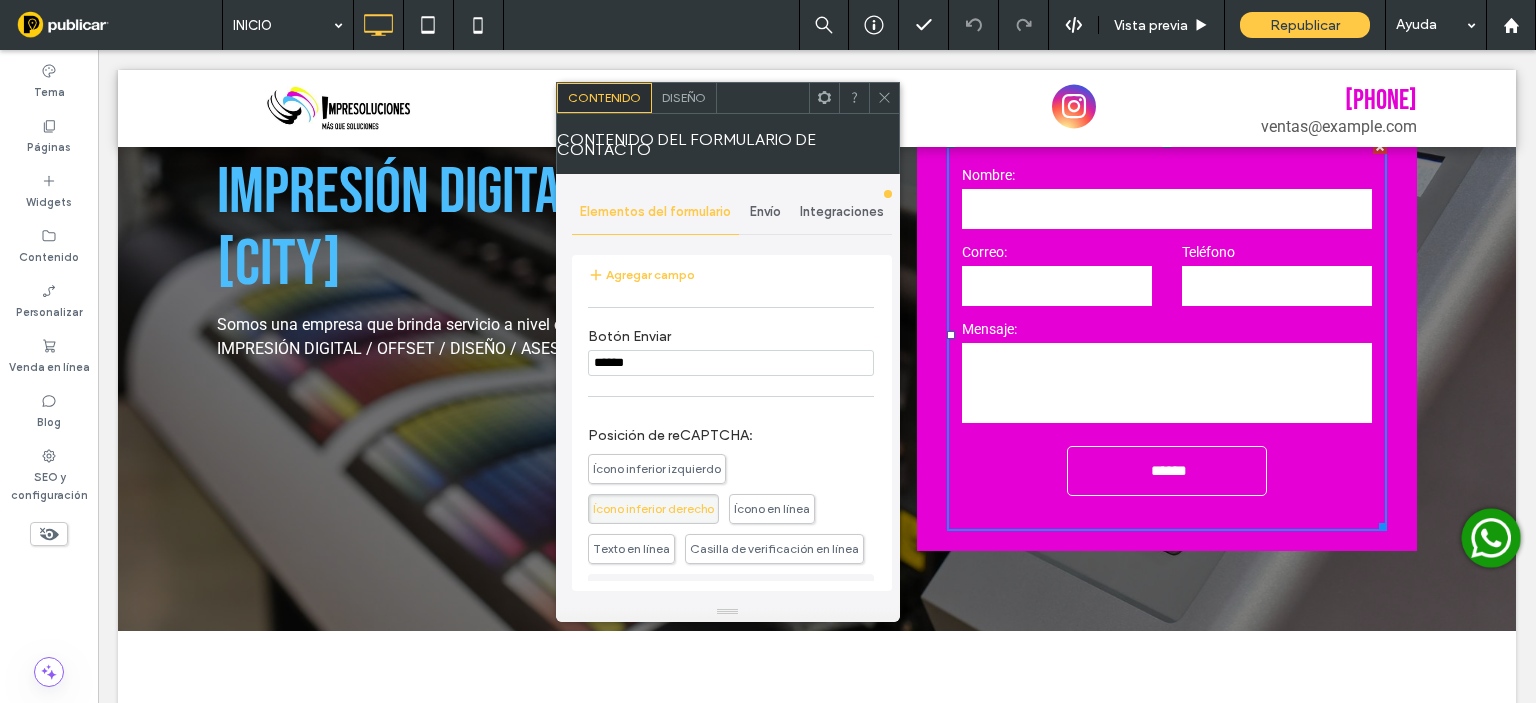 scroll, scrollTop: 10, scrollLeft: 0, axis: vertical 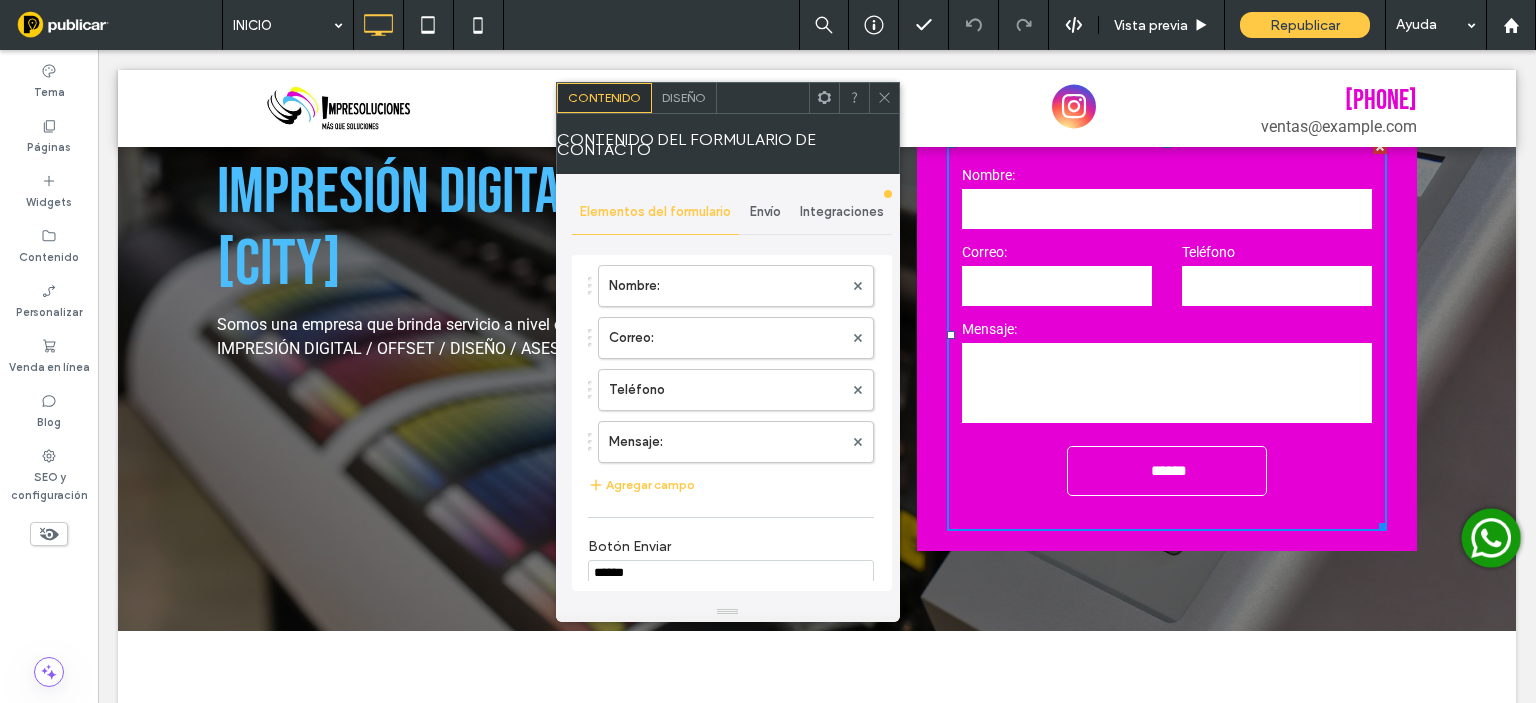 click 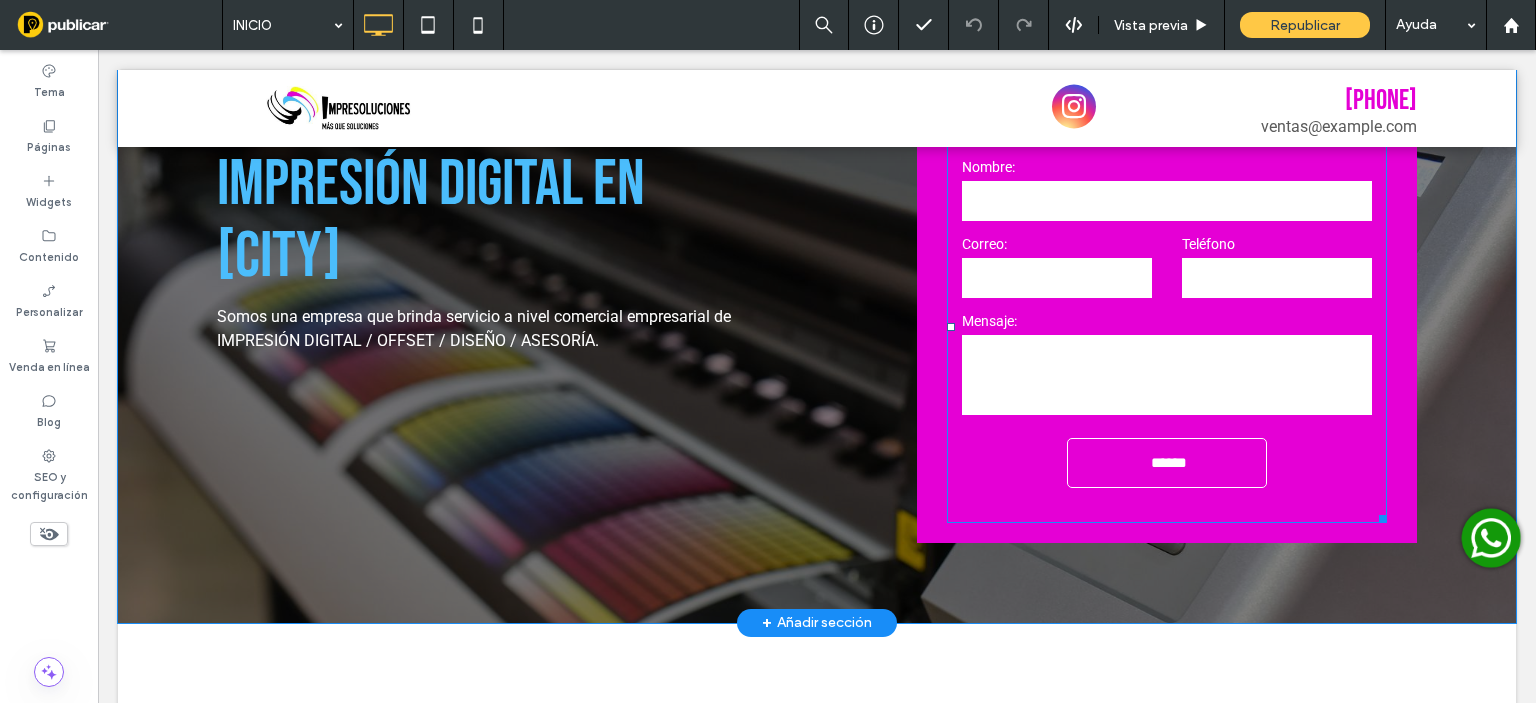 scroll, scrollTop: 100, scrollLeft: 0, axis: vertical 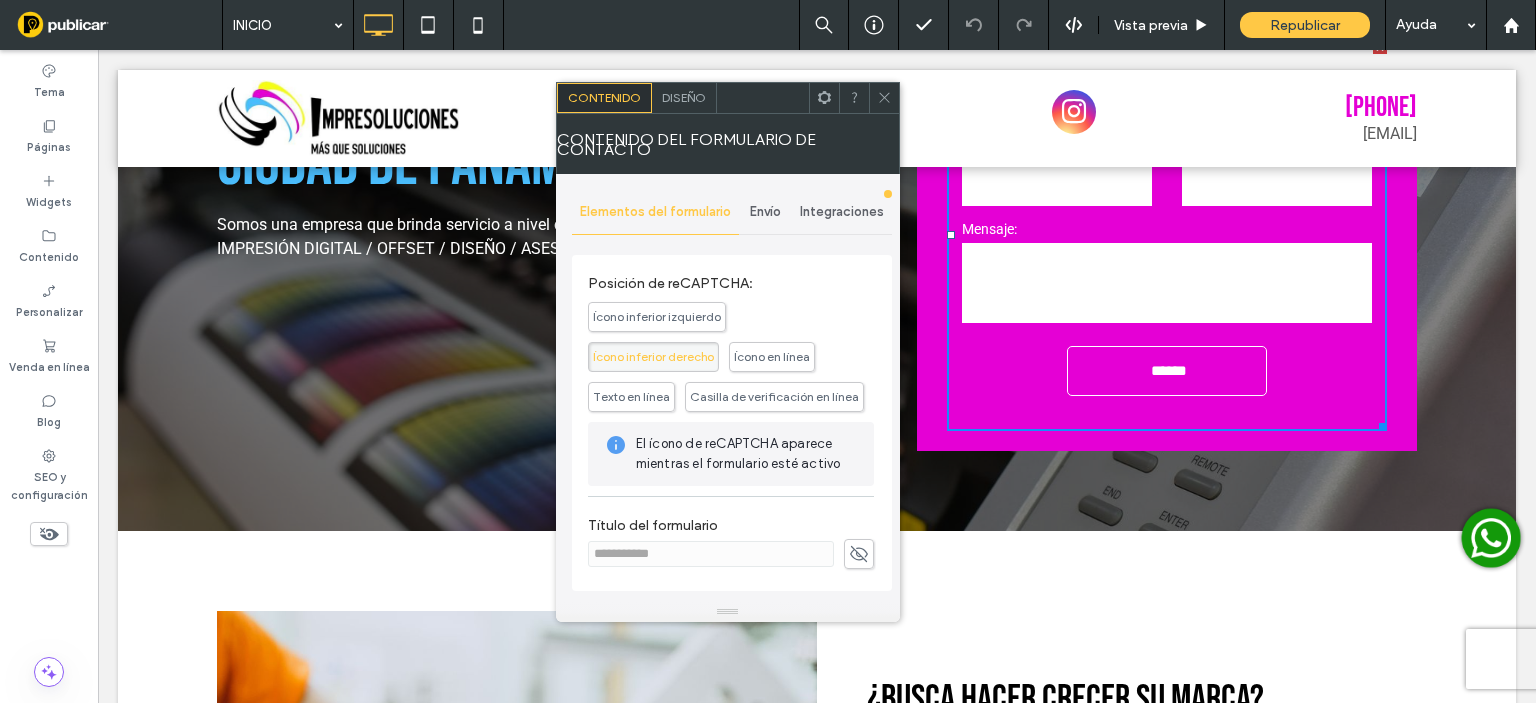 click 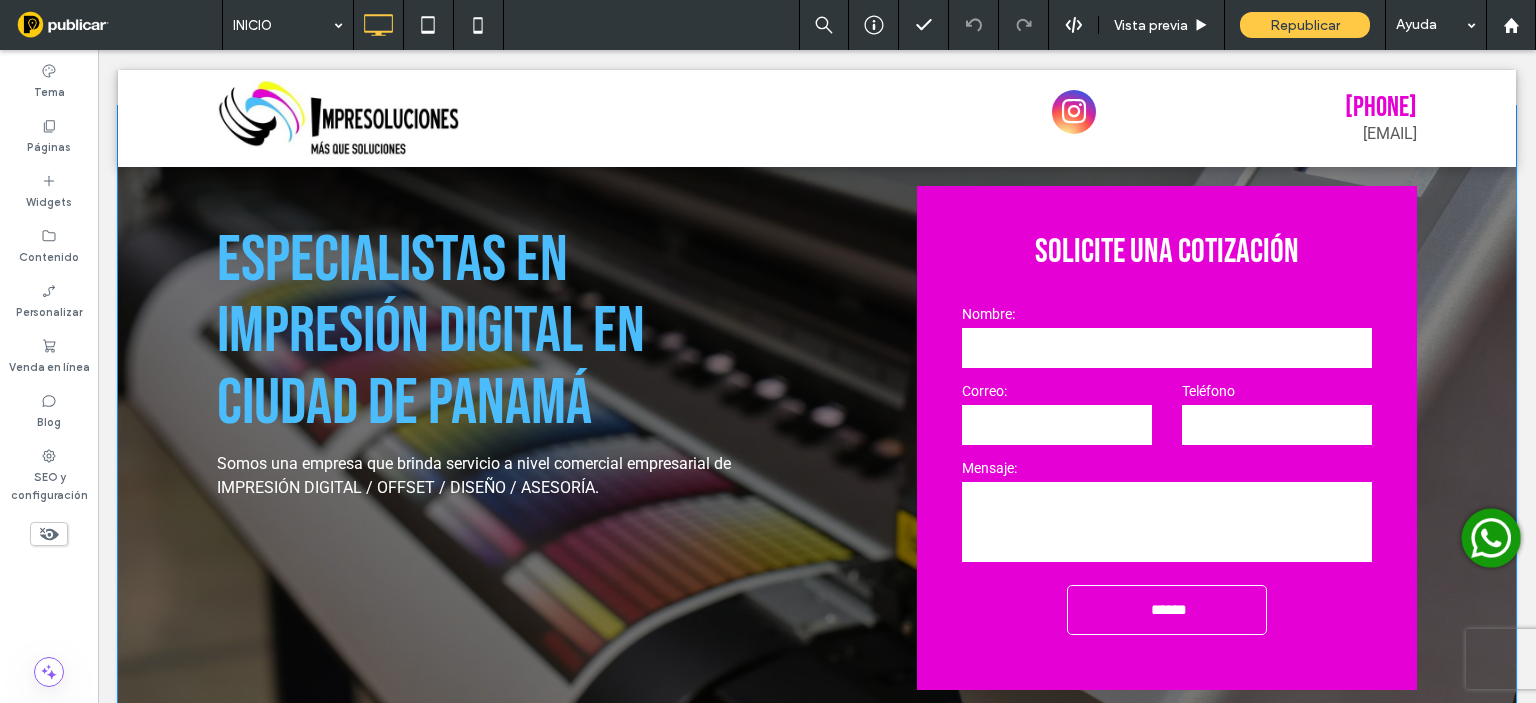 scroll, scrollTop: 0, scrollLeft: 0, axis: both 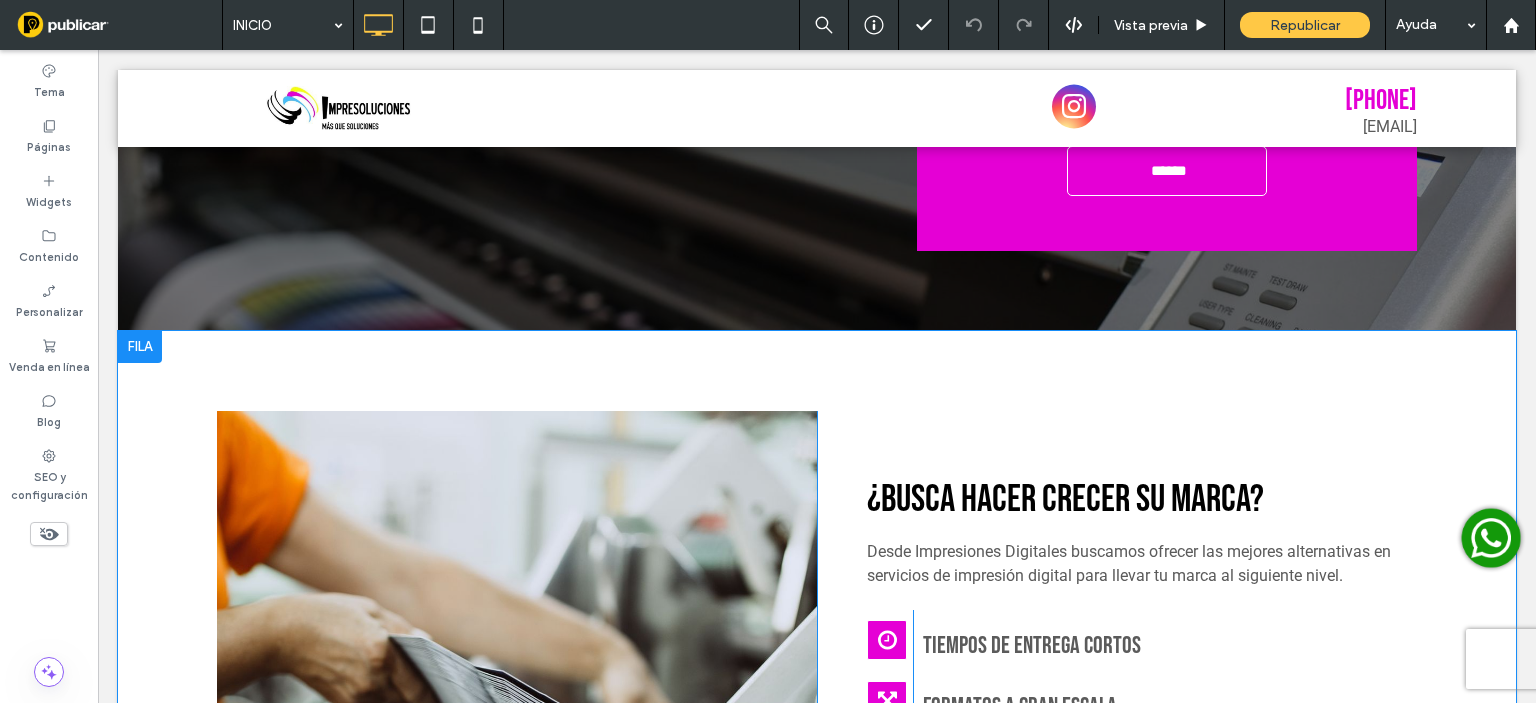 click on "Click To Paste
¿Busca hacer crecer su marca?
Desde Impresiones Digitales buscamos ofrecer las mejores alternativas en servicios de impresión digital para llevar tu marca al siguiente nivel.
Click To Paste
Tiempos de entrega cortos
Click To Paste
Click To Paste
Formatos a gran escala
Click To Paste
Click To Paste
Offset y asesoría en visual marketing
Click To Paste
Button
Button
Button
Button
Ver más
Click To Paste
Fila + Añadir sección" at bounding box center (817, 754) 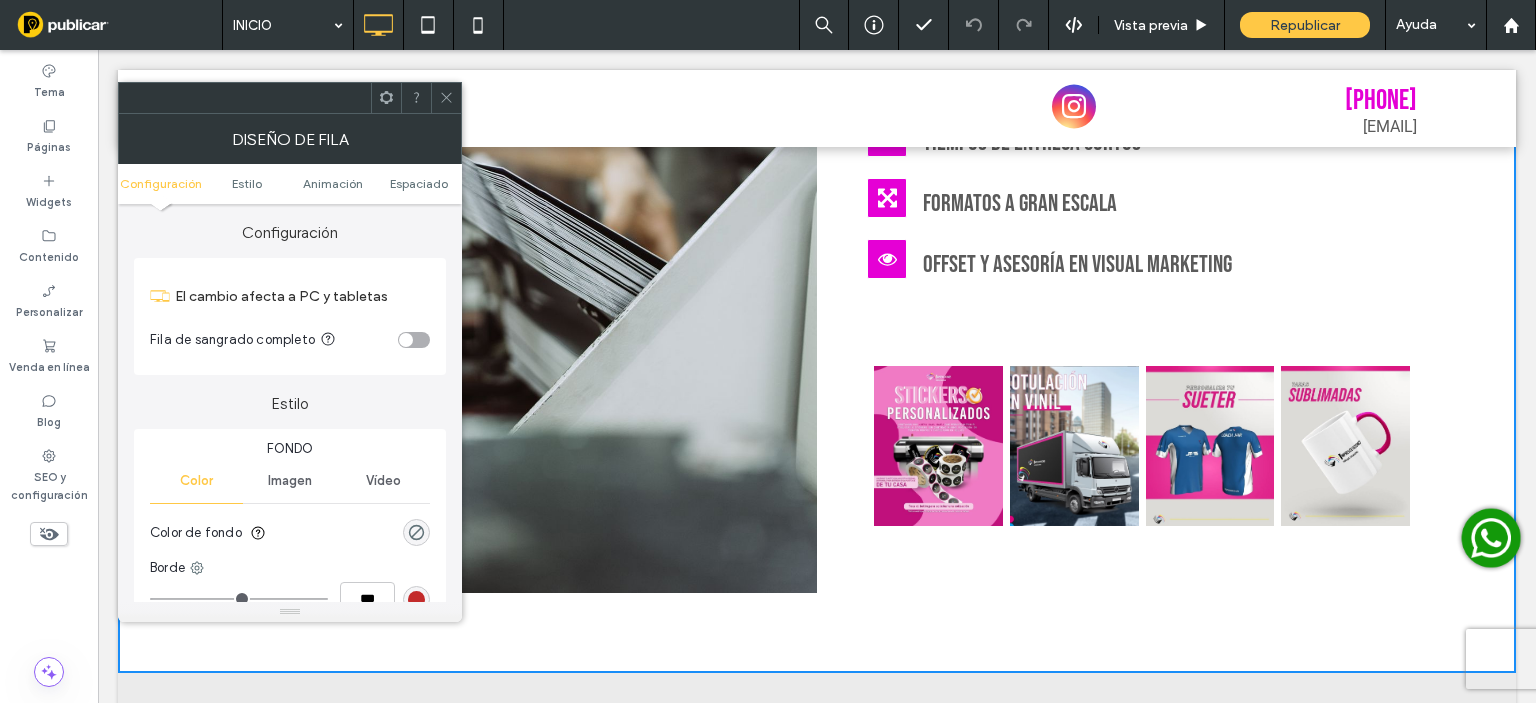scroll, scrollTop: 1100, scrollLeft: 0, axis: vertical 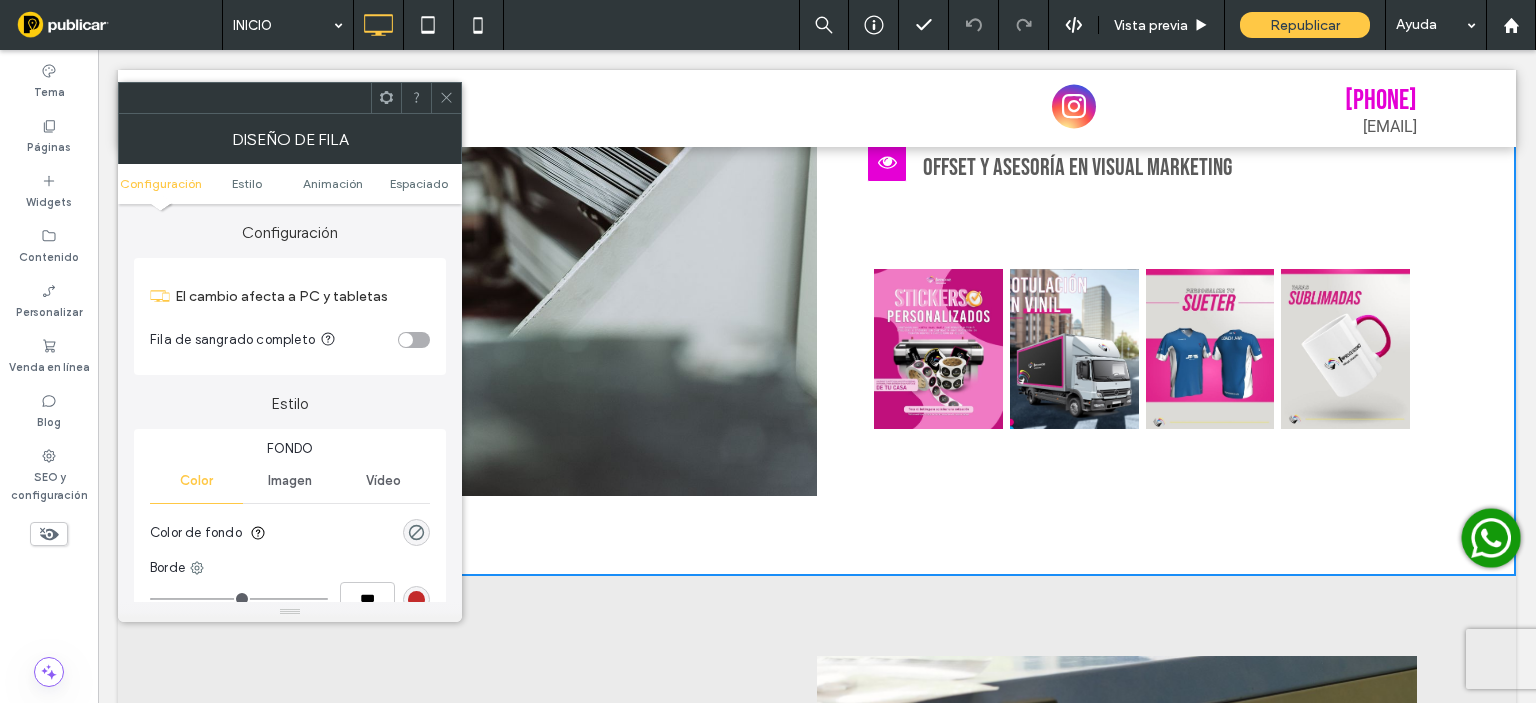 click 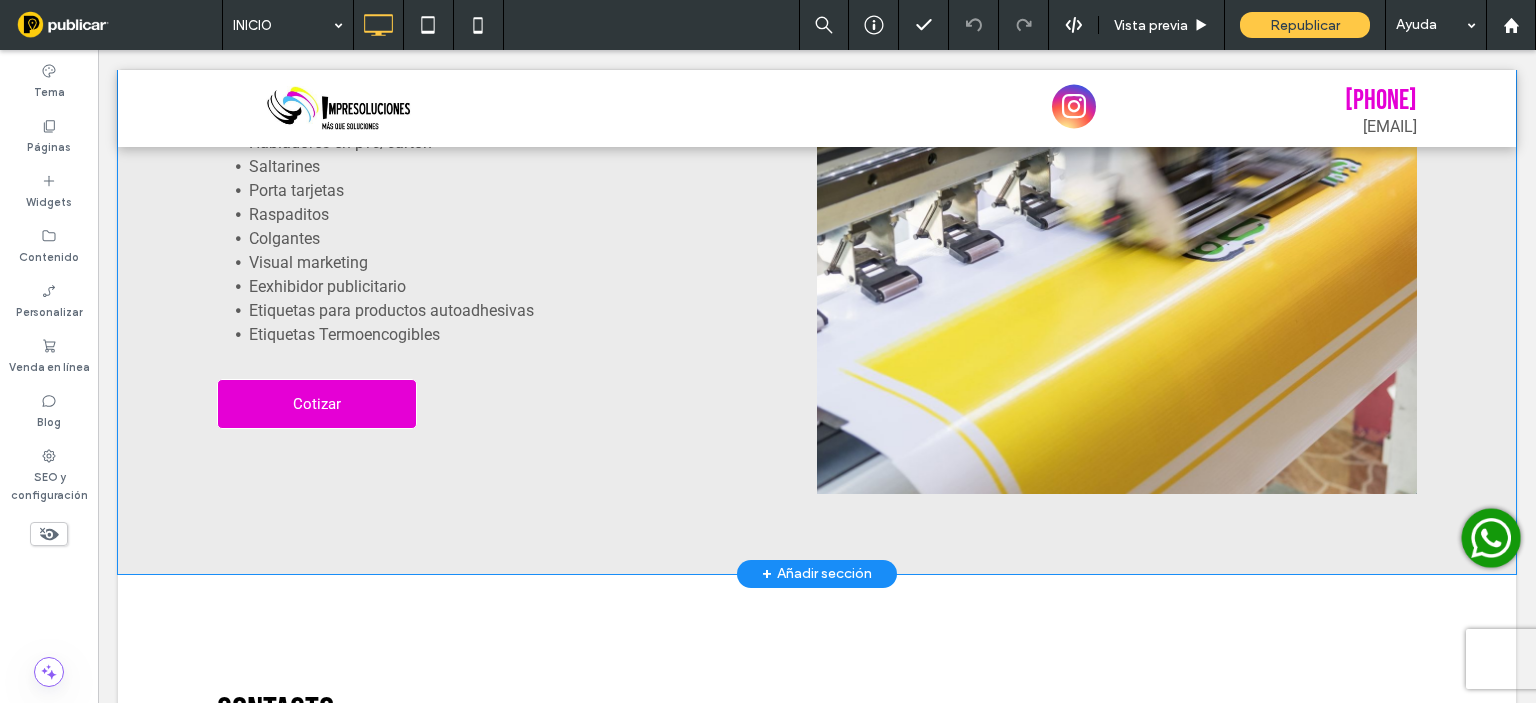 scroll, scrollTop: 1900, scrollLeft: 0, axis: vertical 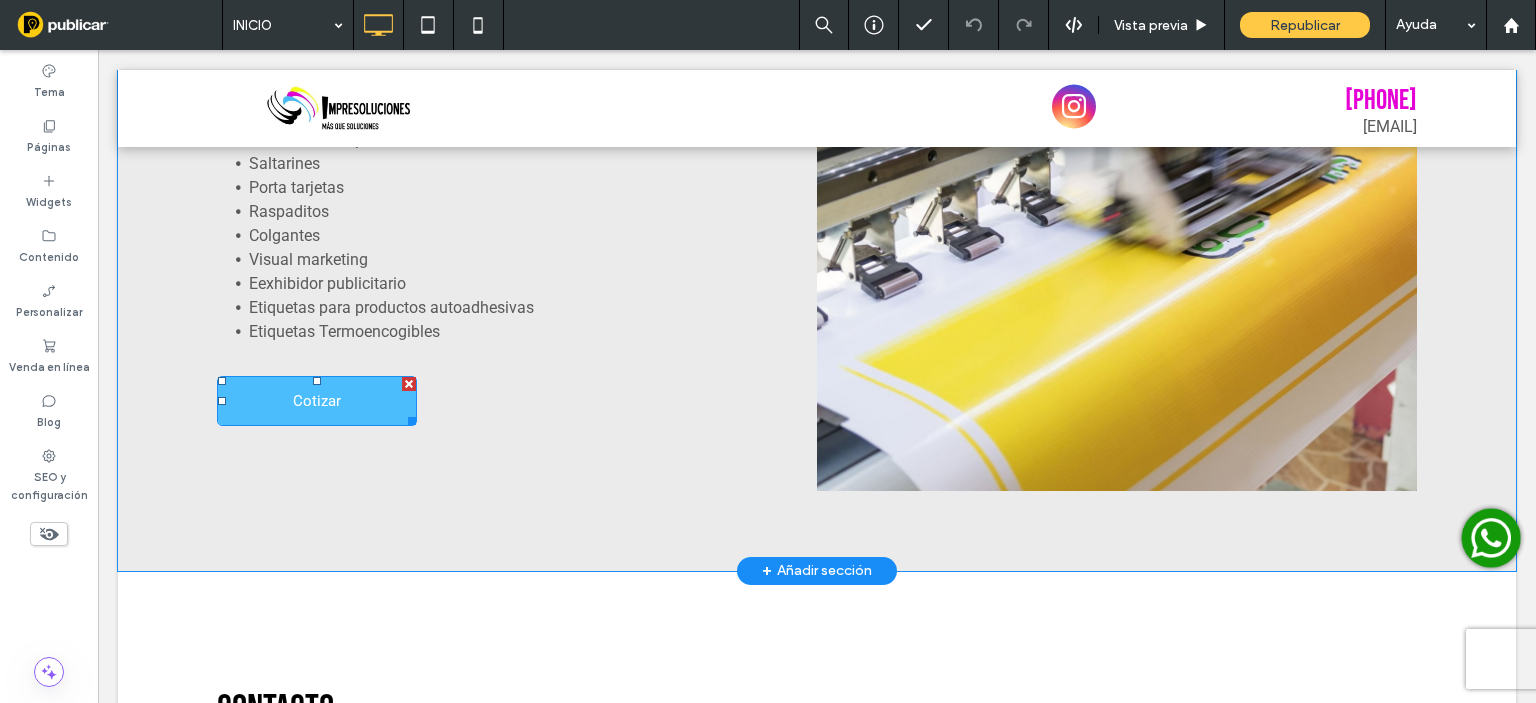 click on "Cotizar" at bounding box center (317, 401) 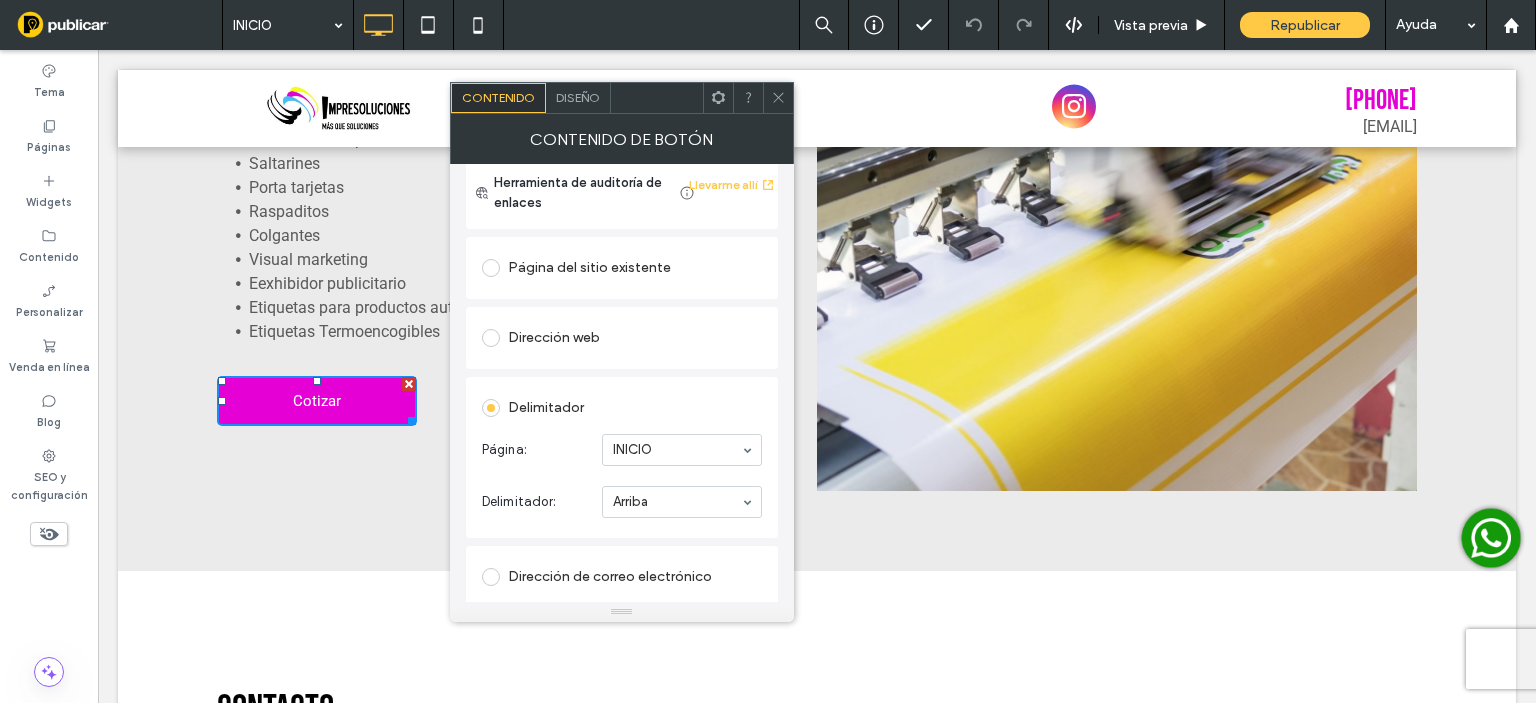 scroll, scrollTop: 100, scrollLeft: 0, axis: vertical 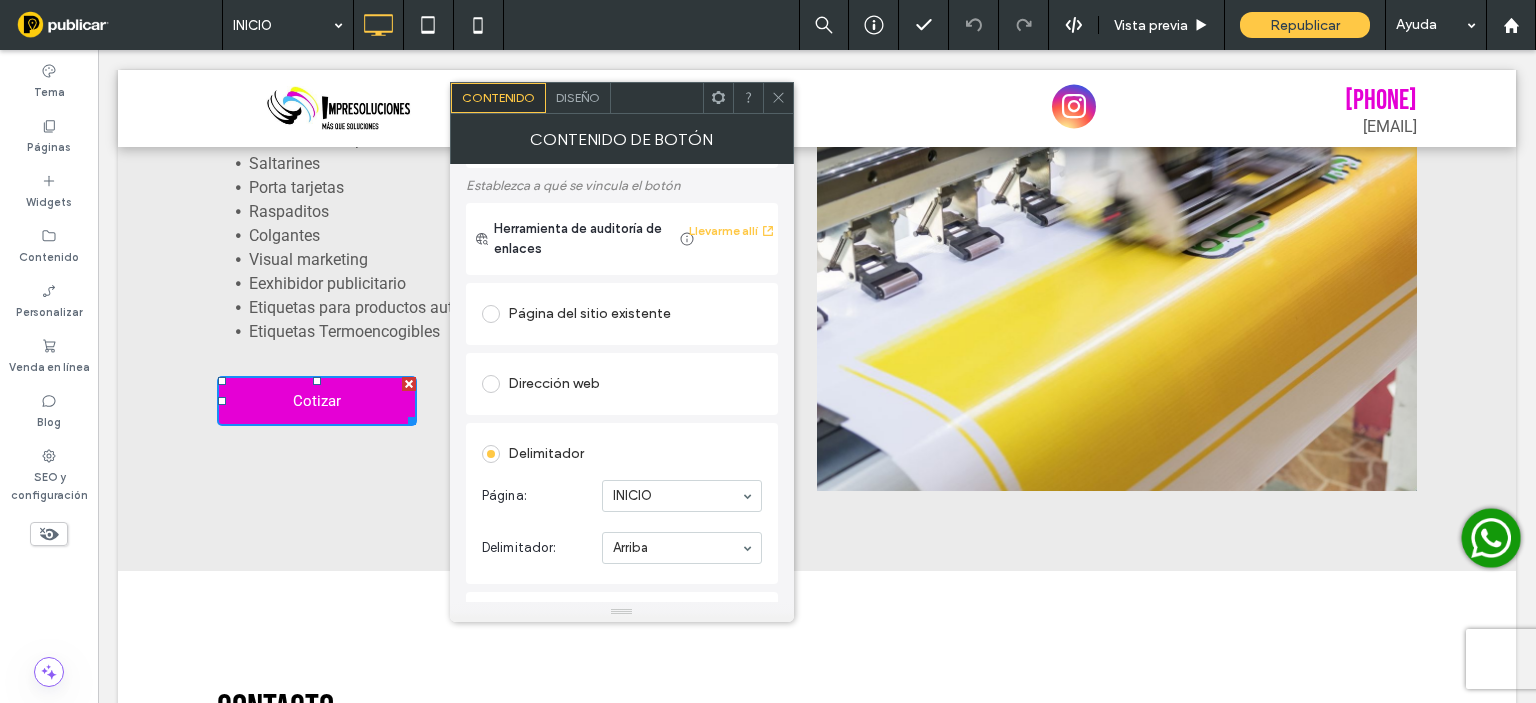 click on "Imprenta comercial – Material Publicitario
Impresión de Volantes, revistas, brochures, afiches, libros, facturas, carpetas, sobres magnetos. Libretas en papel químico Libretas de apuntes Habladores en pvc/cartón Saltarines Porta tarjetas Raspaditos Colgantes Visual marketing E xhibidor publicitario Etiquetas para productos autoadhesivas Etiquetas Termoencogibles
Cotizar
Click To Paste" at bounding box center [517, 173] 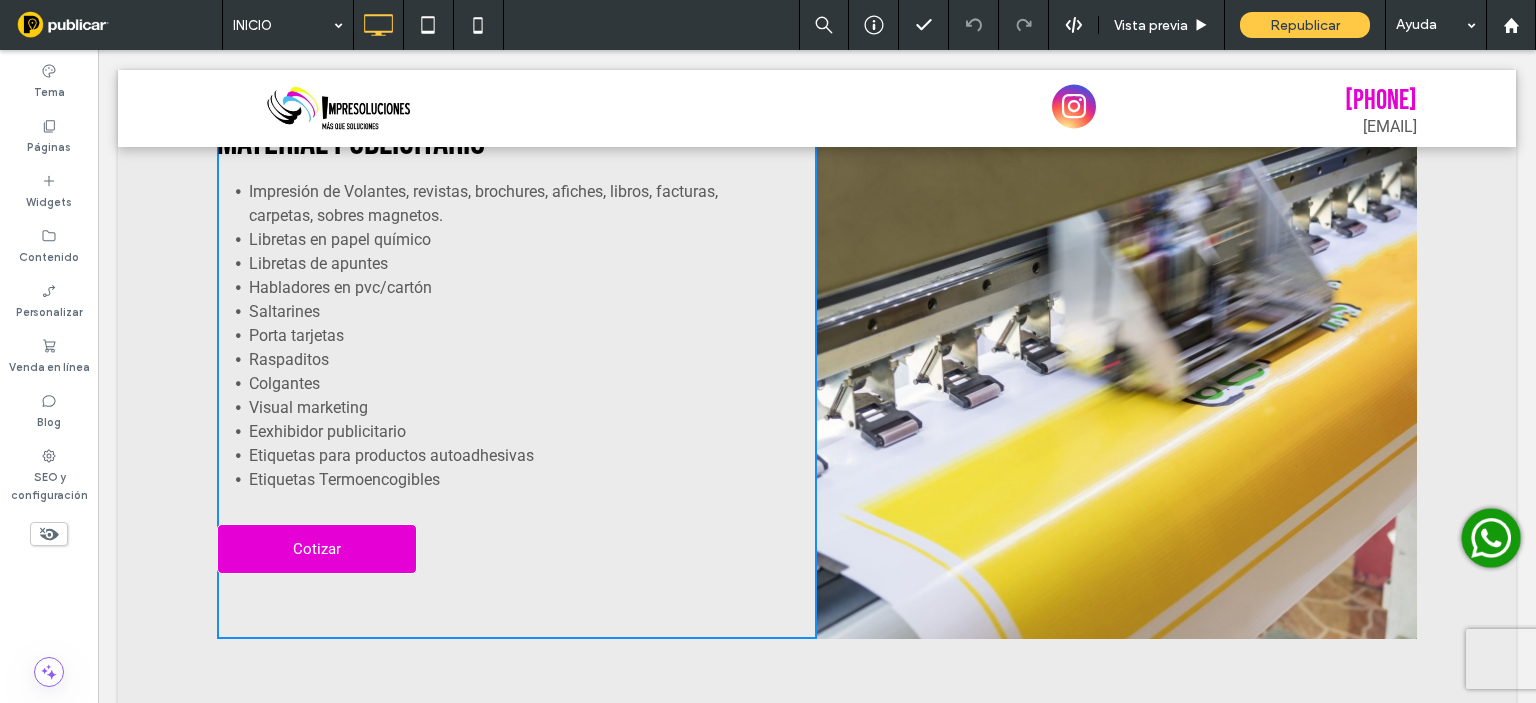 scroll, scrollTop: 1642, scrollLeft: 0, axis: vertical 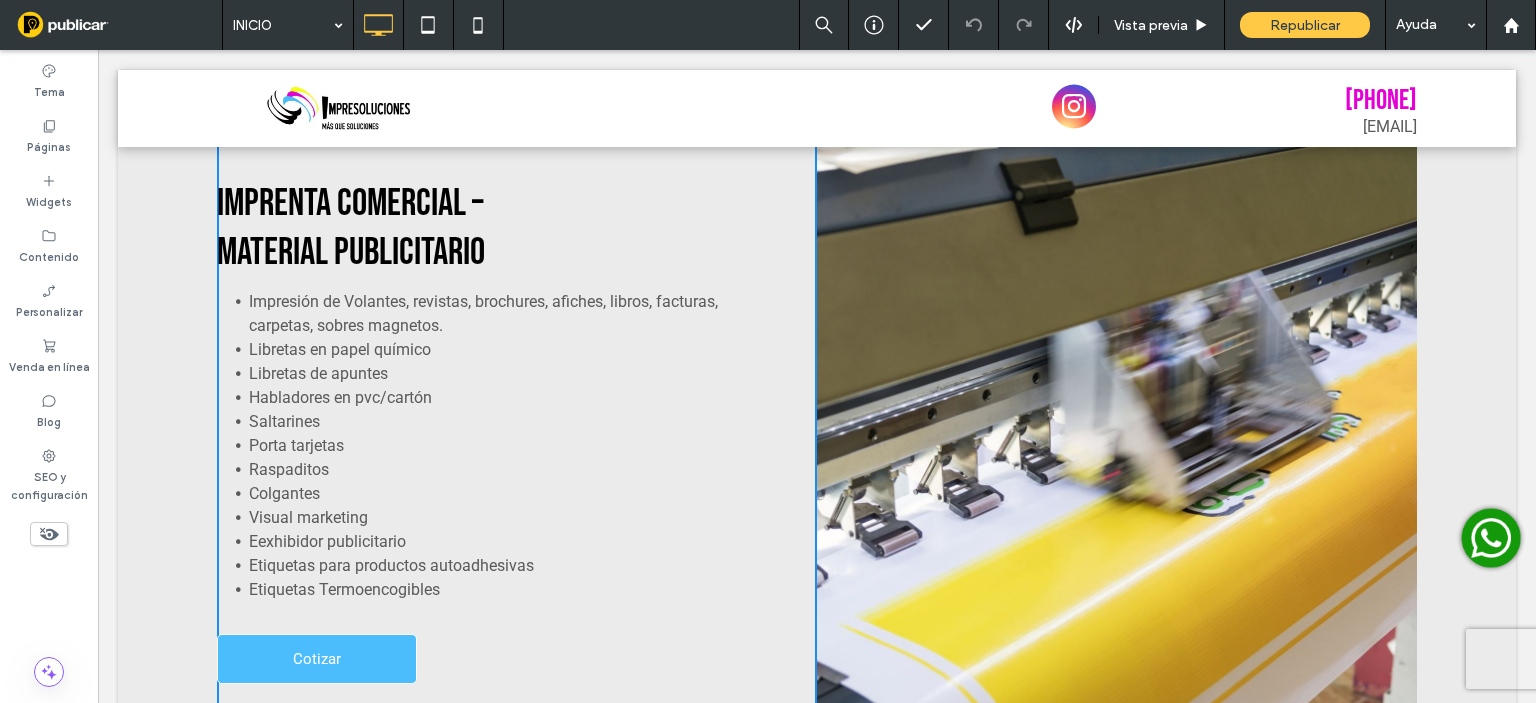 click on "Cotizar" at bounding box center (317, 659) 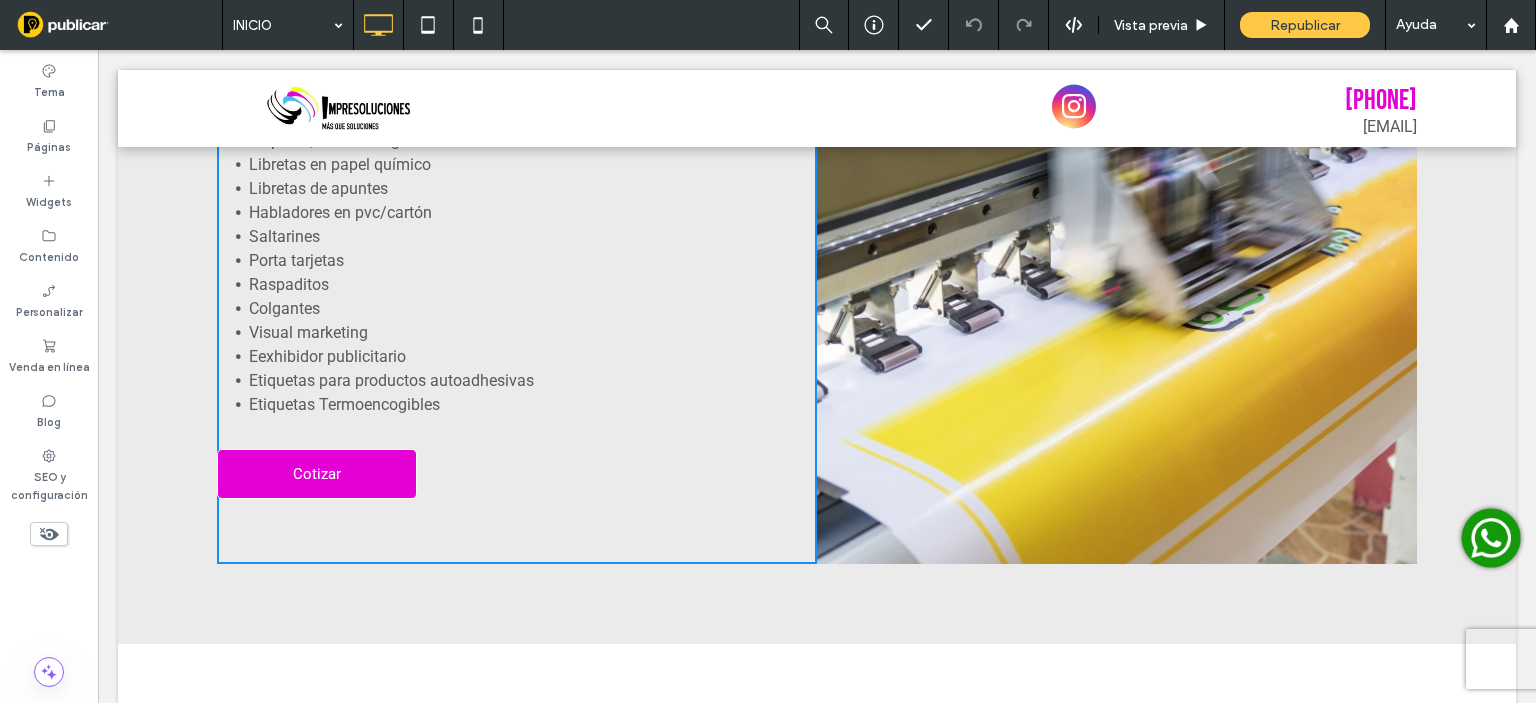 scroll, scrollTop: 2042, scrollLeft: 0, axis: vertical 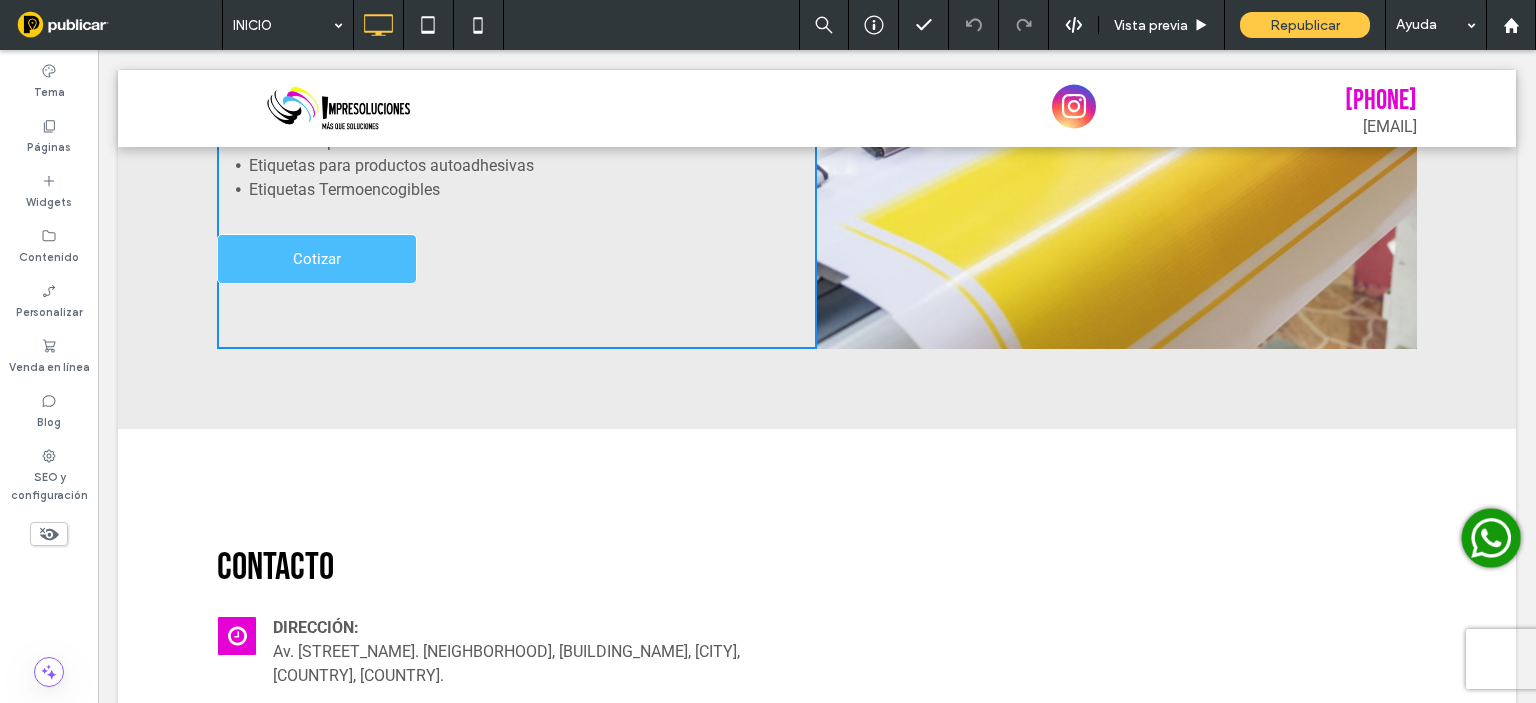 click on "Cotizar" at bounding box center (317, 259) 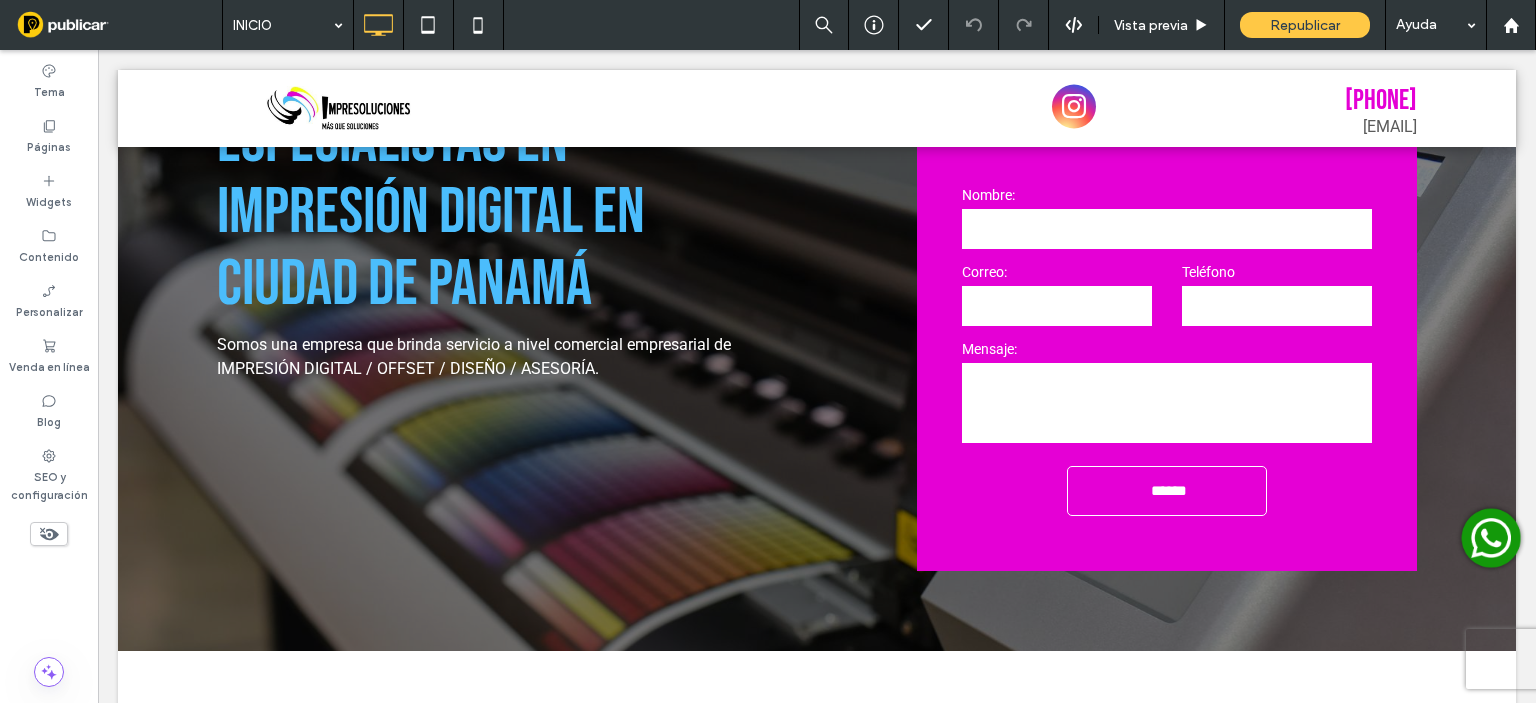 scroll, scrollTop: 0, scrollLeft: 0, axis: both 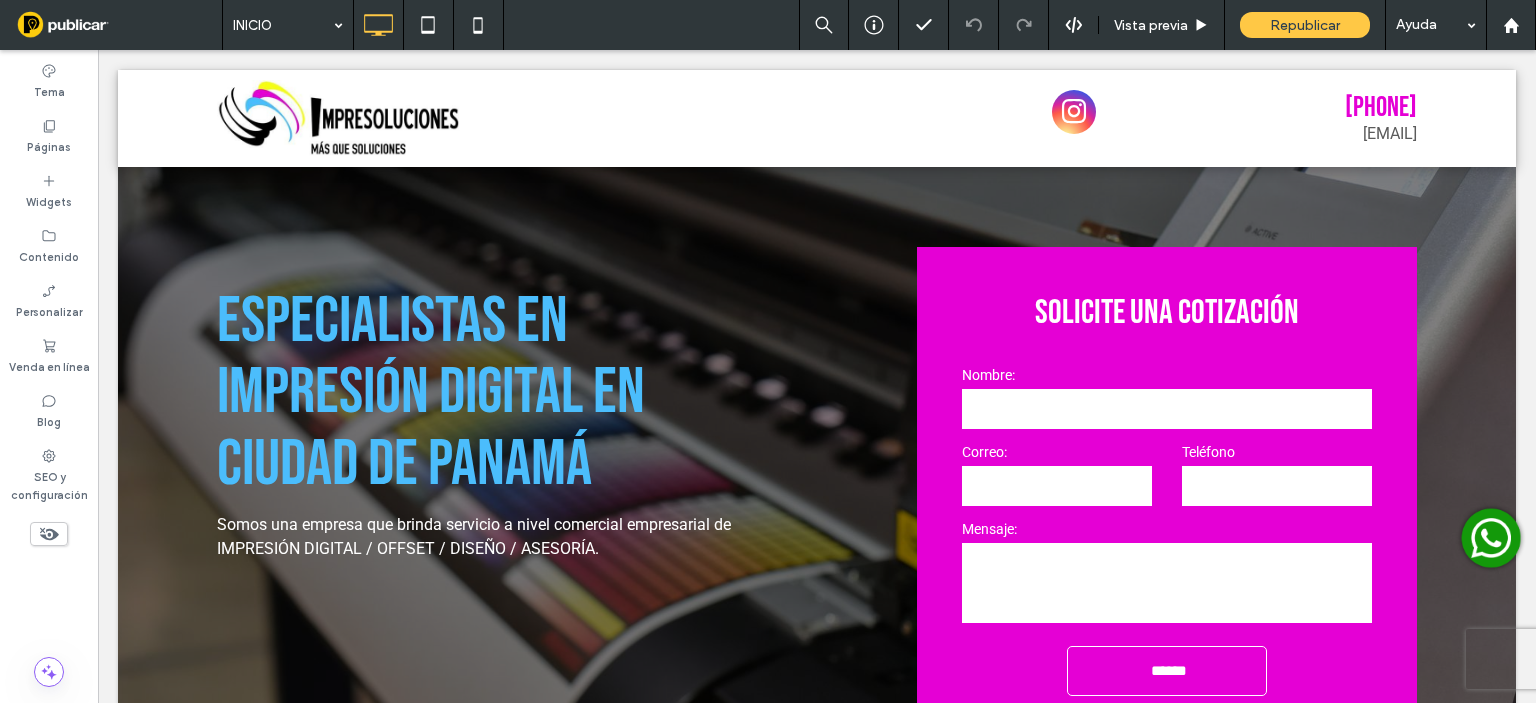 click on "Click To Paste" at bounding box center (867, 118) 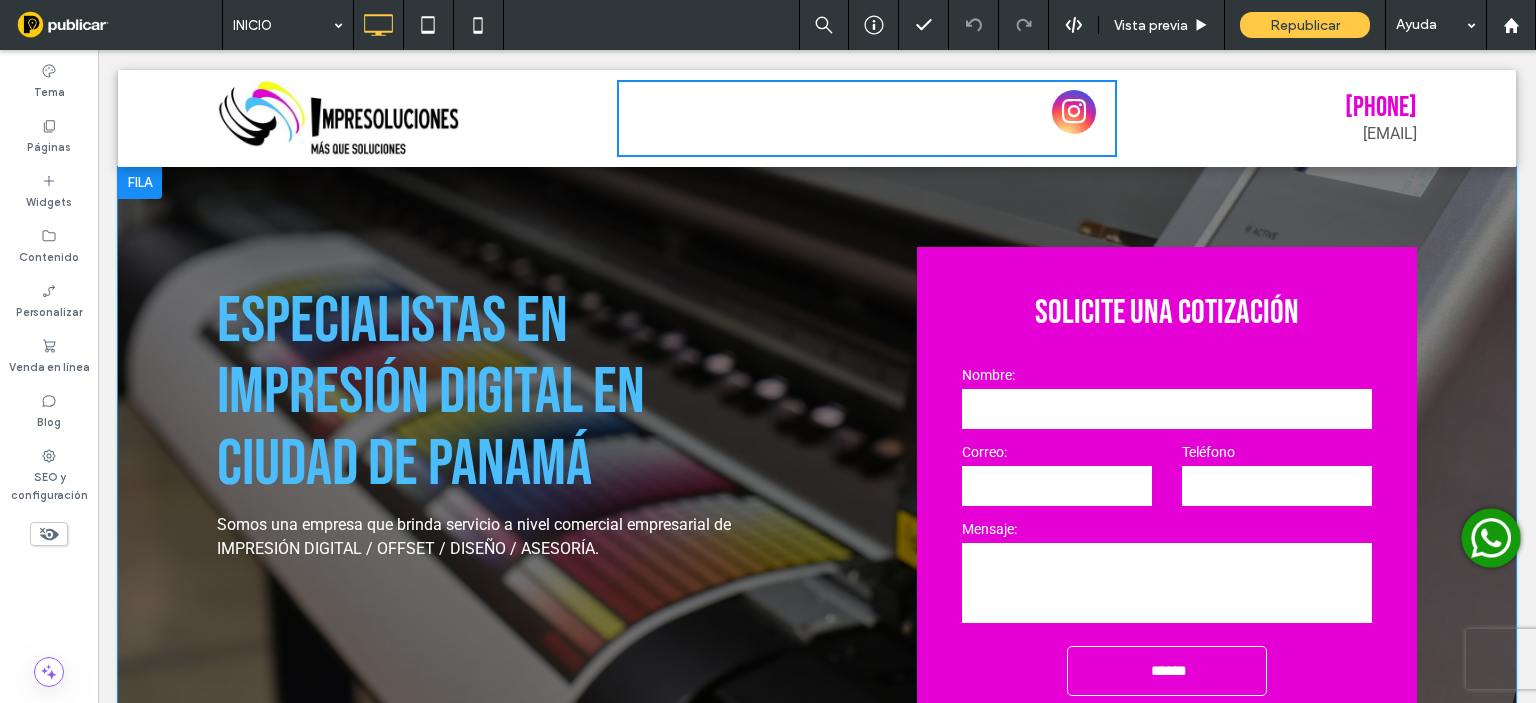 click on "Especialistas en impresión digital en [CITY]
Somos una empresa que brinda servicio a nivel comercial empresarial de IMPRESIÓN DIGITAL / OFFSET / DISEÑO / ASESORÍA.
Click To Paste" at bounding box center [567, 499] 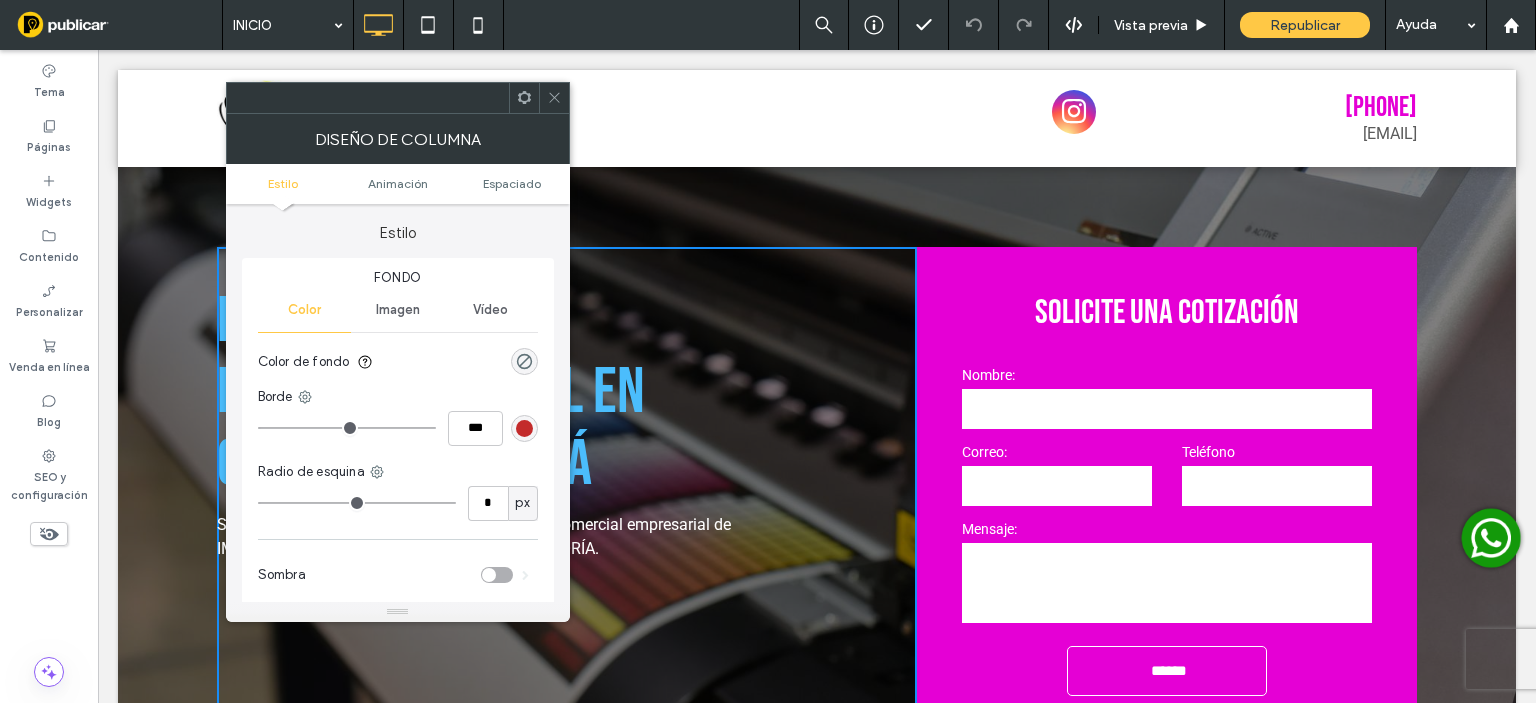 drag, startPoint x: 553, startPoint y: 90, endPoint x: 514, endPoint y: 158, distance: 78.39005 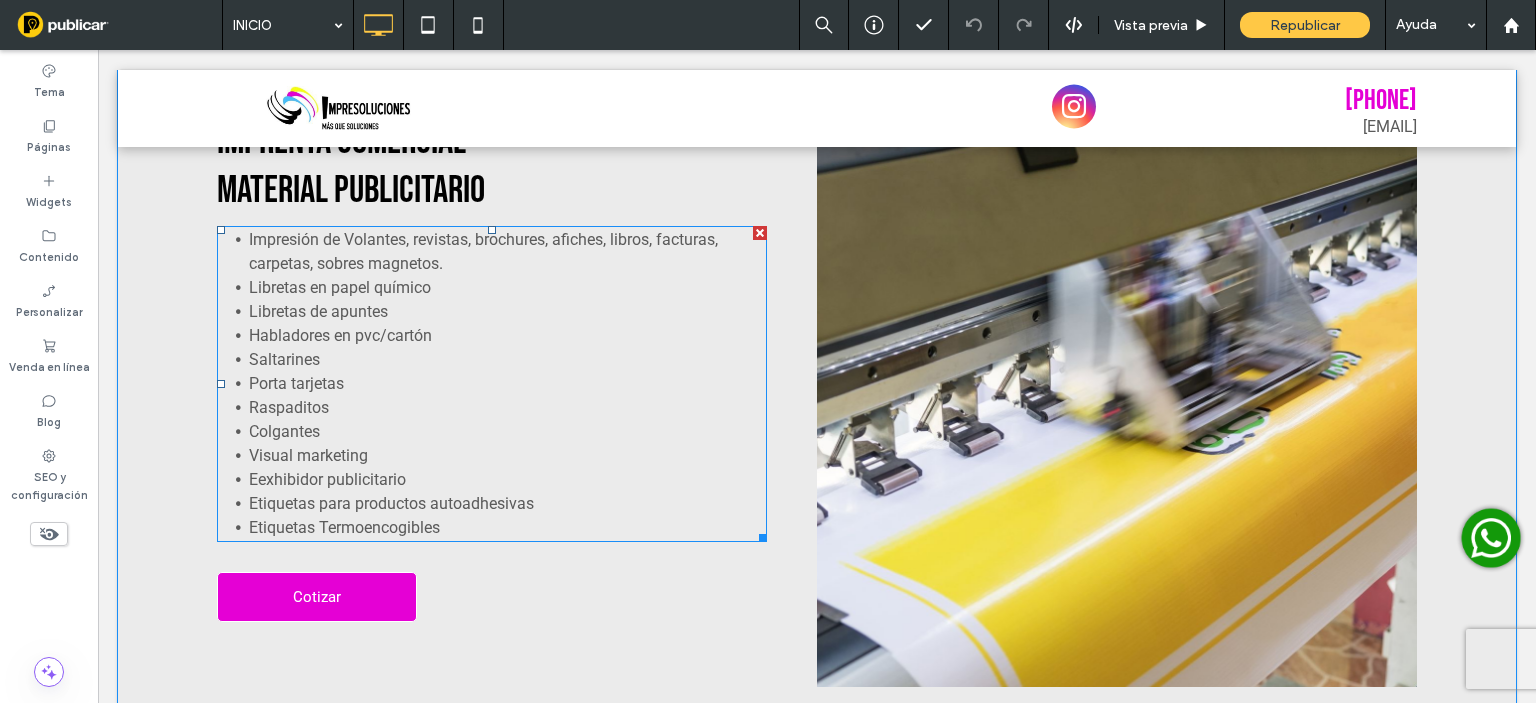 scroll, scrollTop: 1900, scrollLeft: 0, axis: vertical 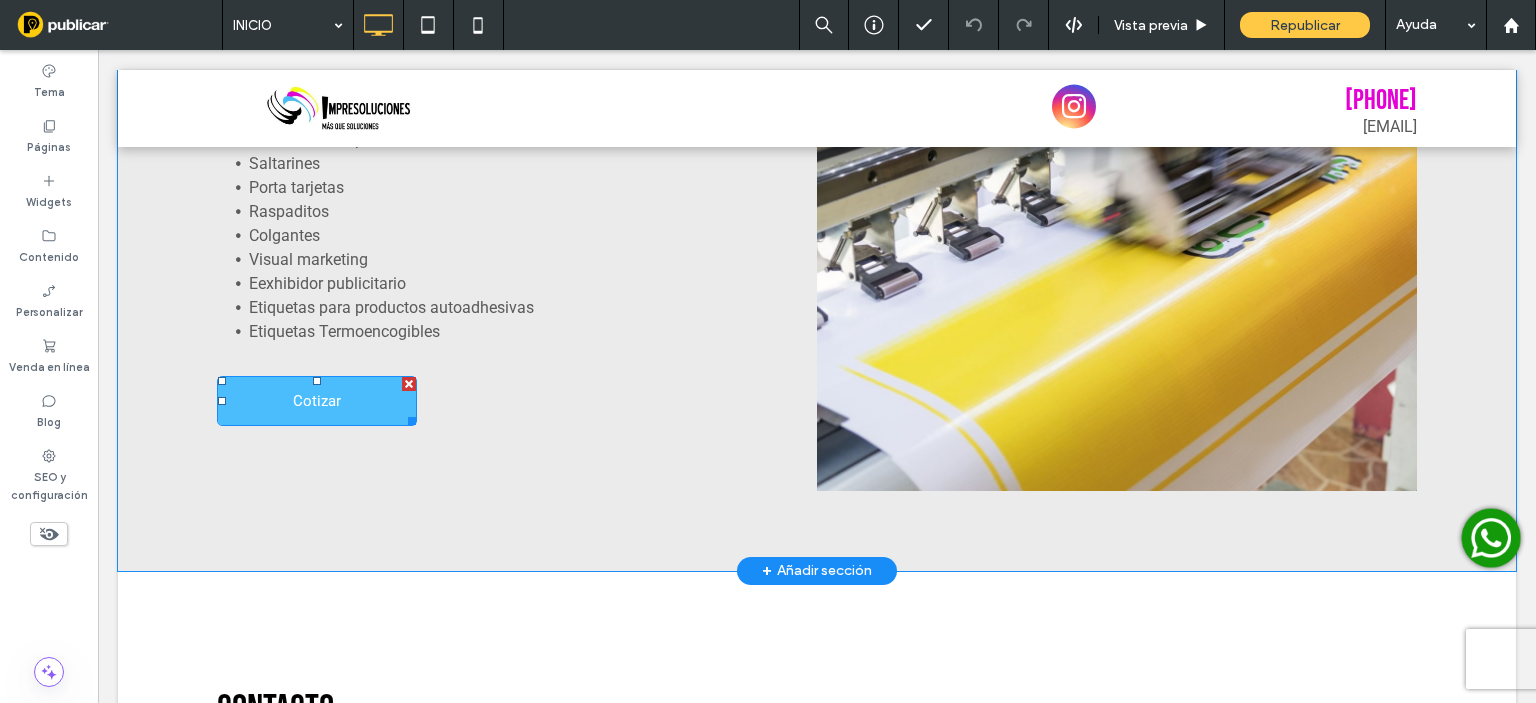 click on "Cotizar" at bounding box center [317, 401] 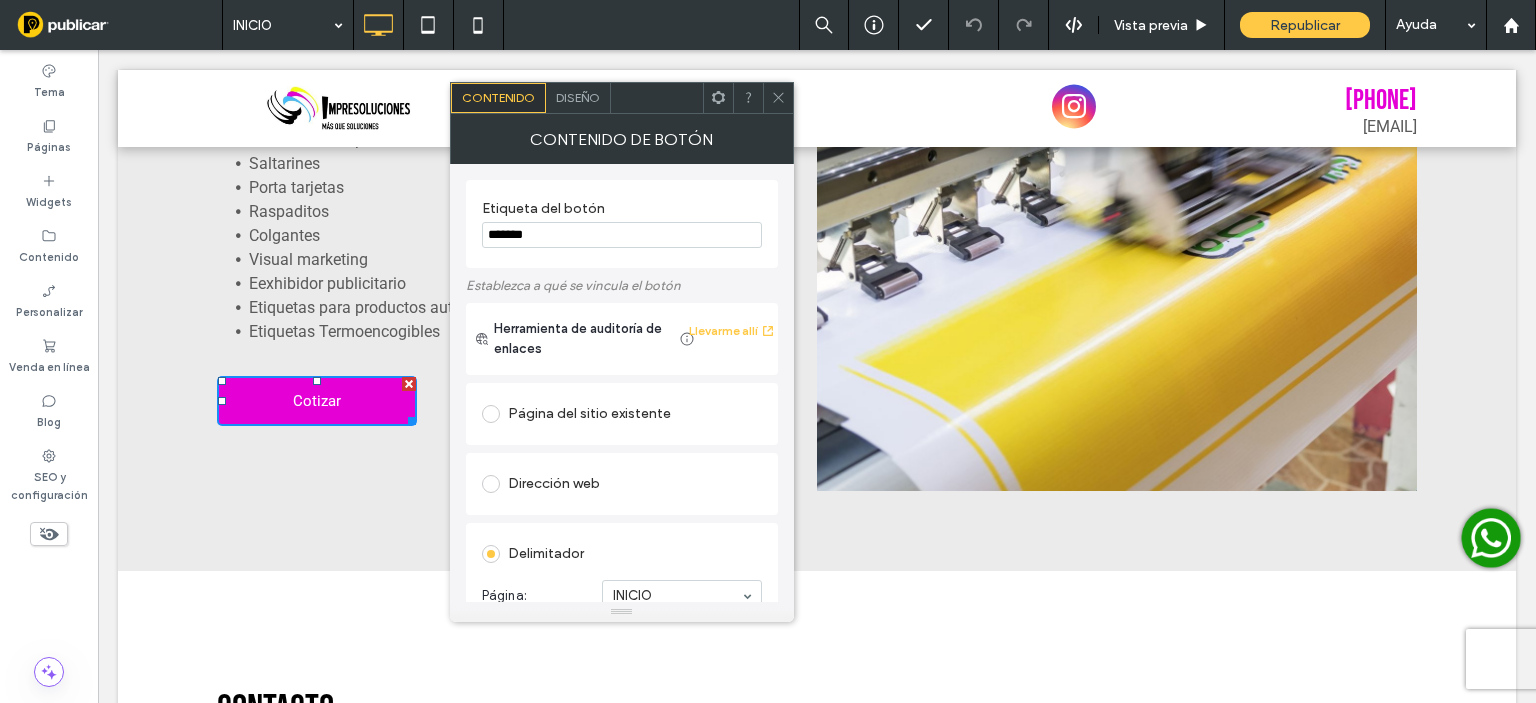 scroll, scrollTop: 100, scrollLeft: 0, axis: vertical 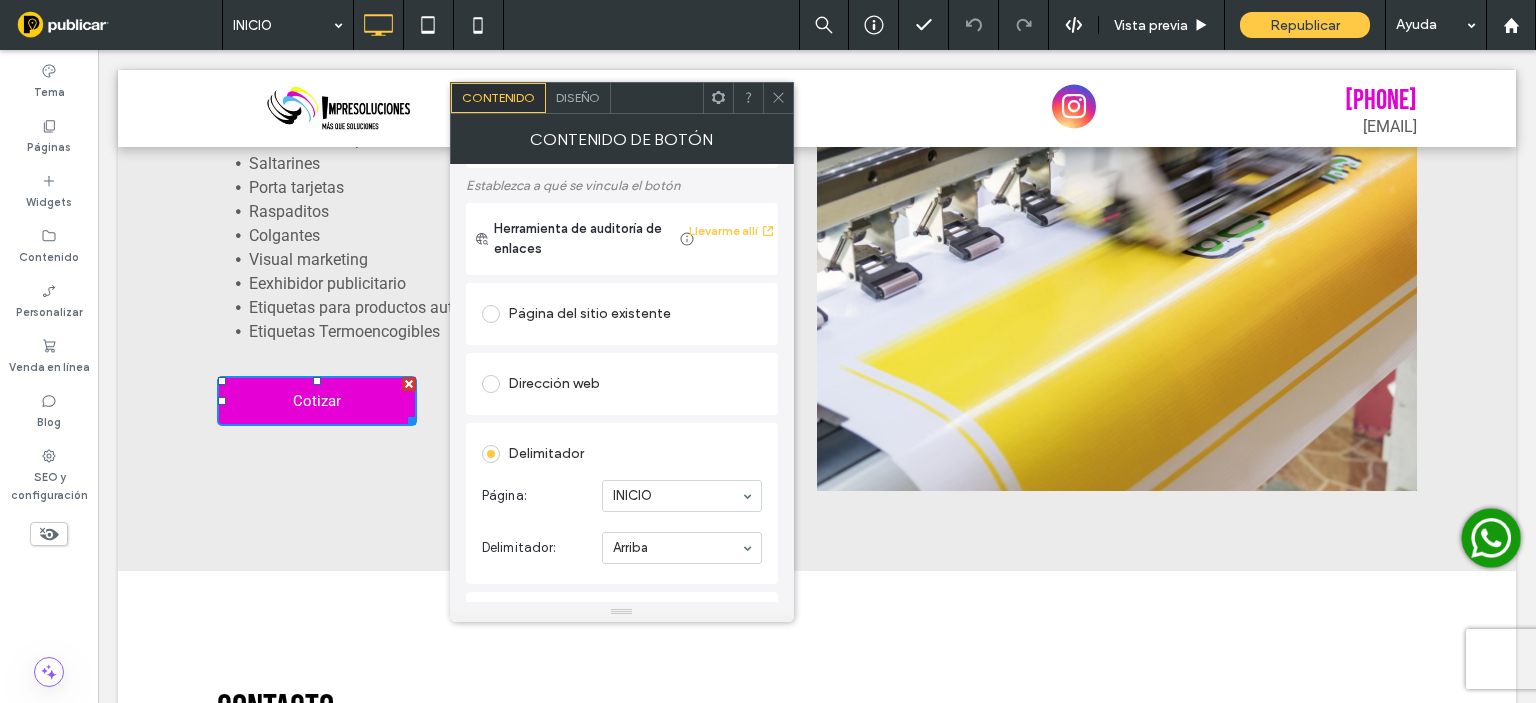 click at bounding box center [491, 384] 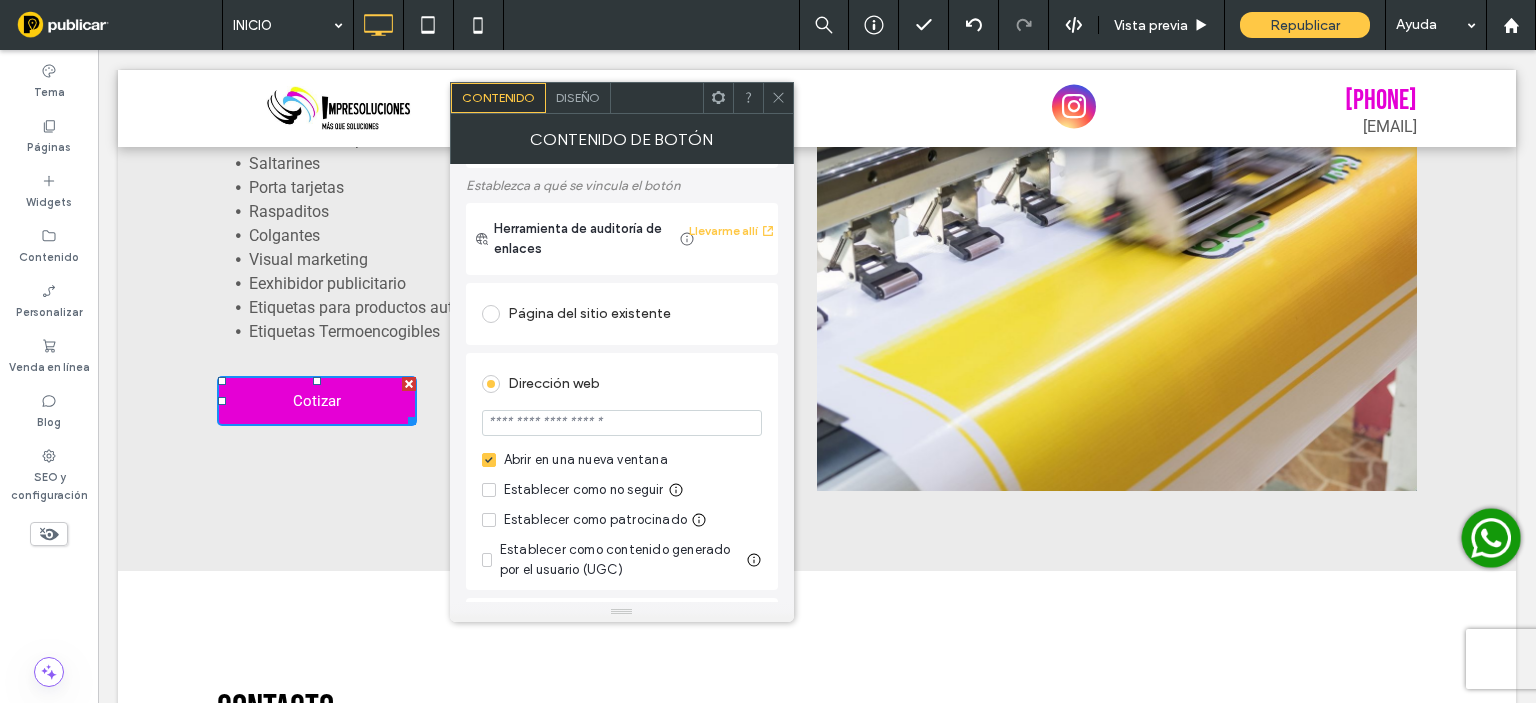 click at bounding box center [622, 423] 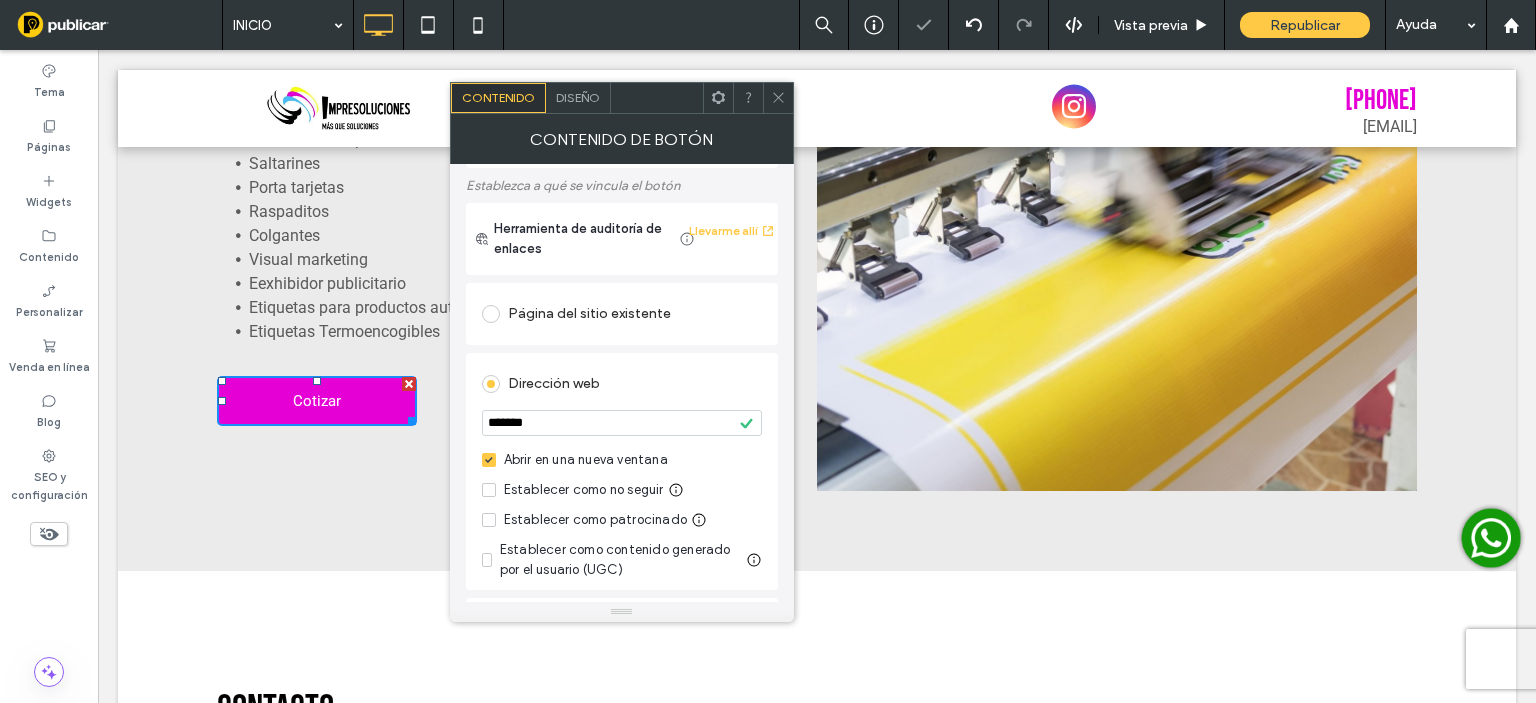type on "*******" 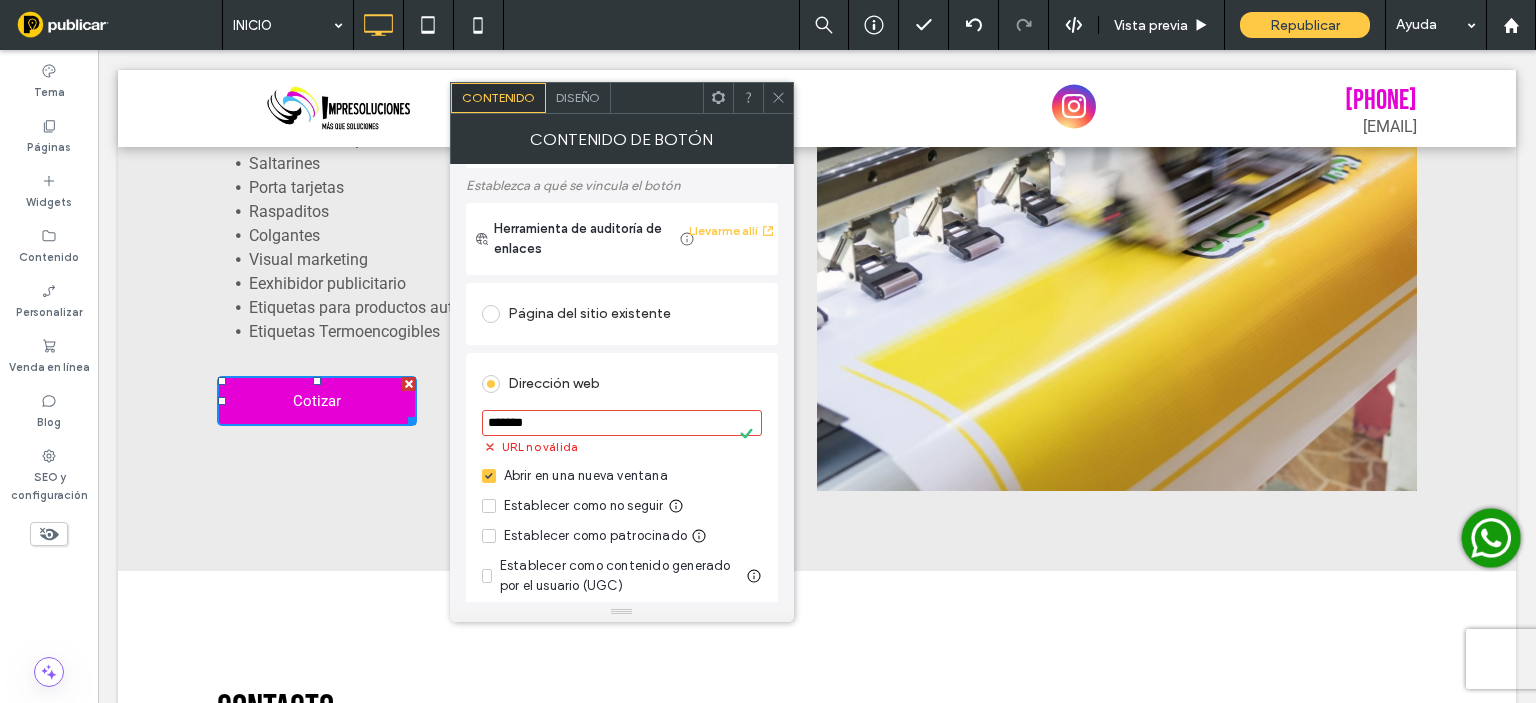 drag, startPoint x: 546, startPoint y: 422, endPoint x: 469, endPoint y: 422, distance: 77 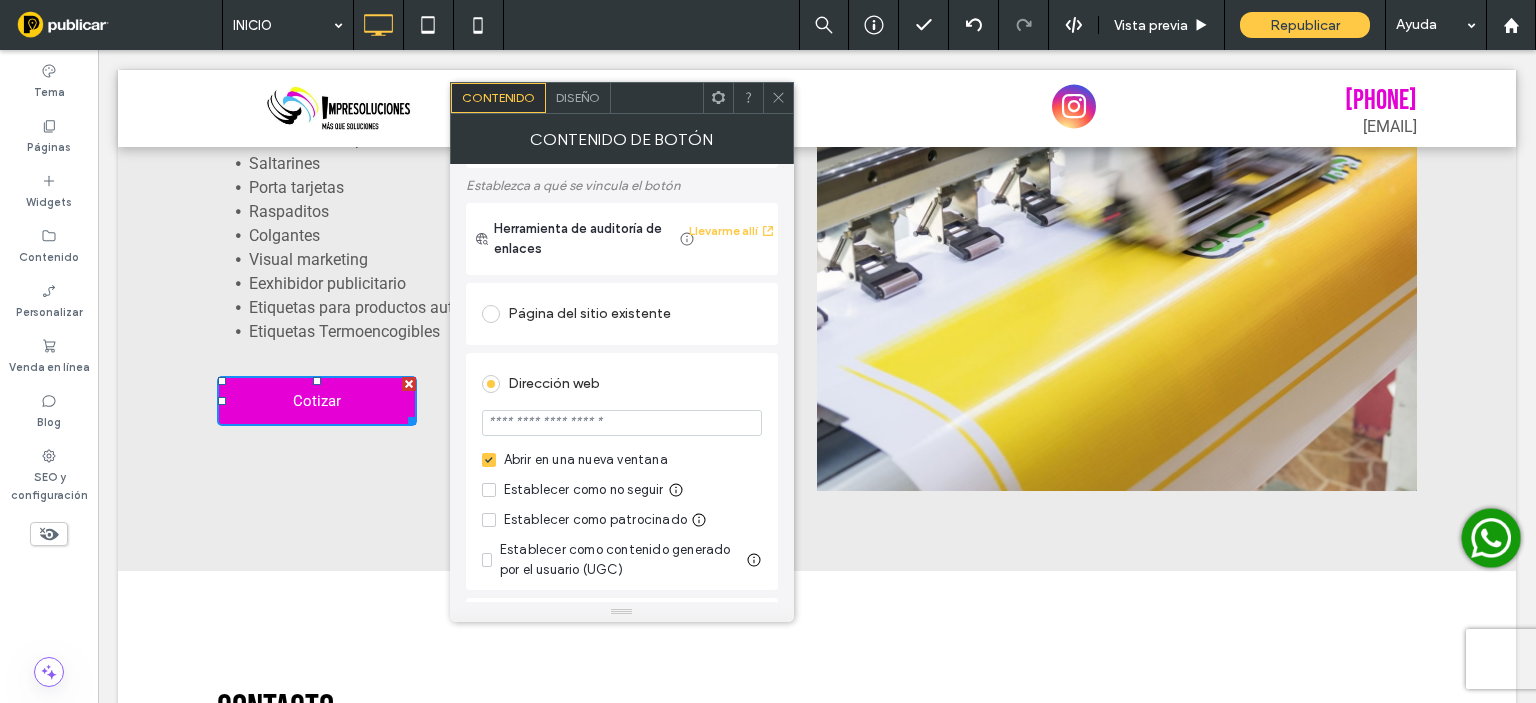 paste on "**********" 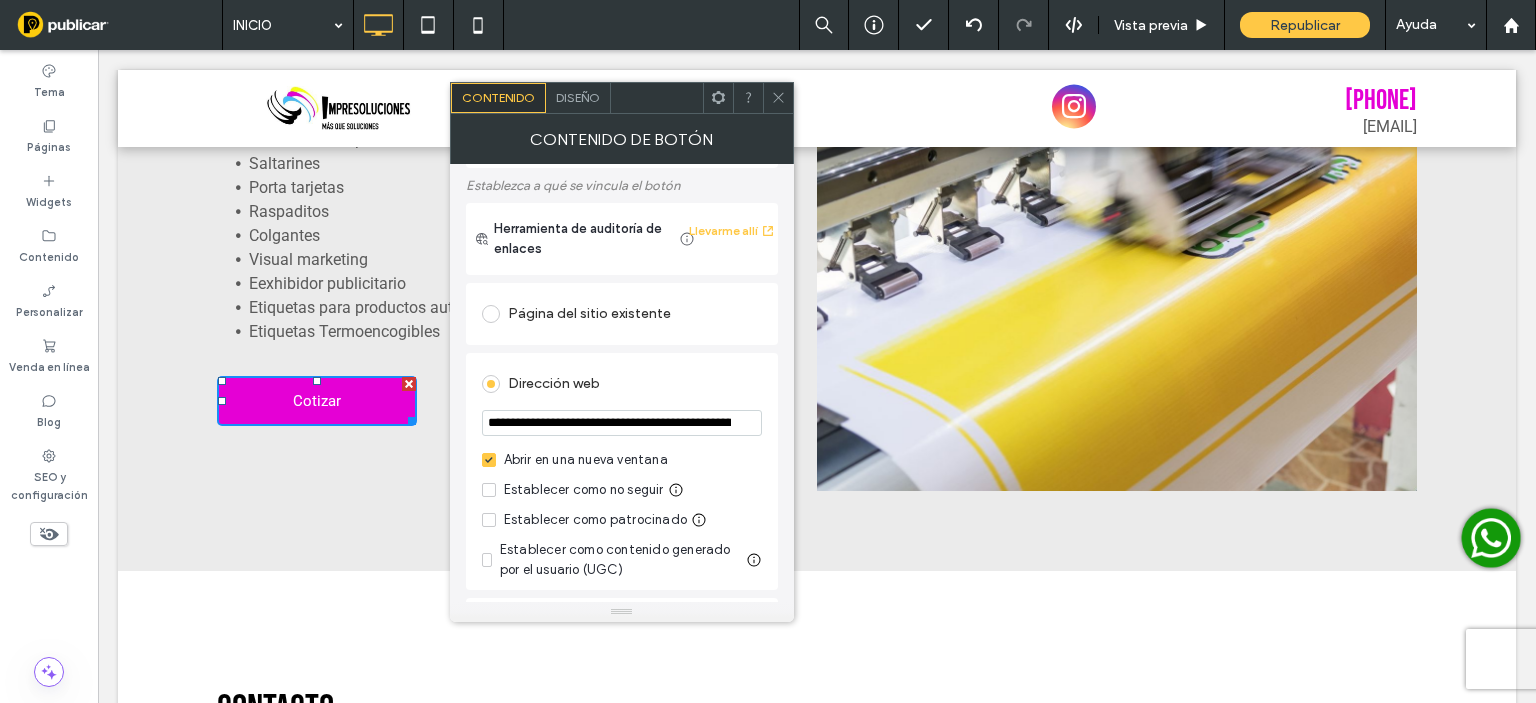 scroll, scrollTop: 0, scrollLeft: 245, axis: horizontal 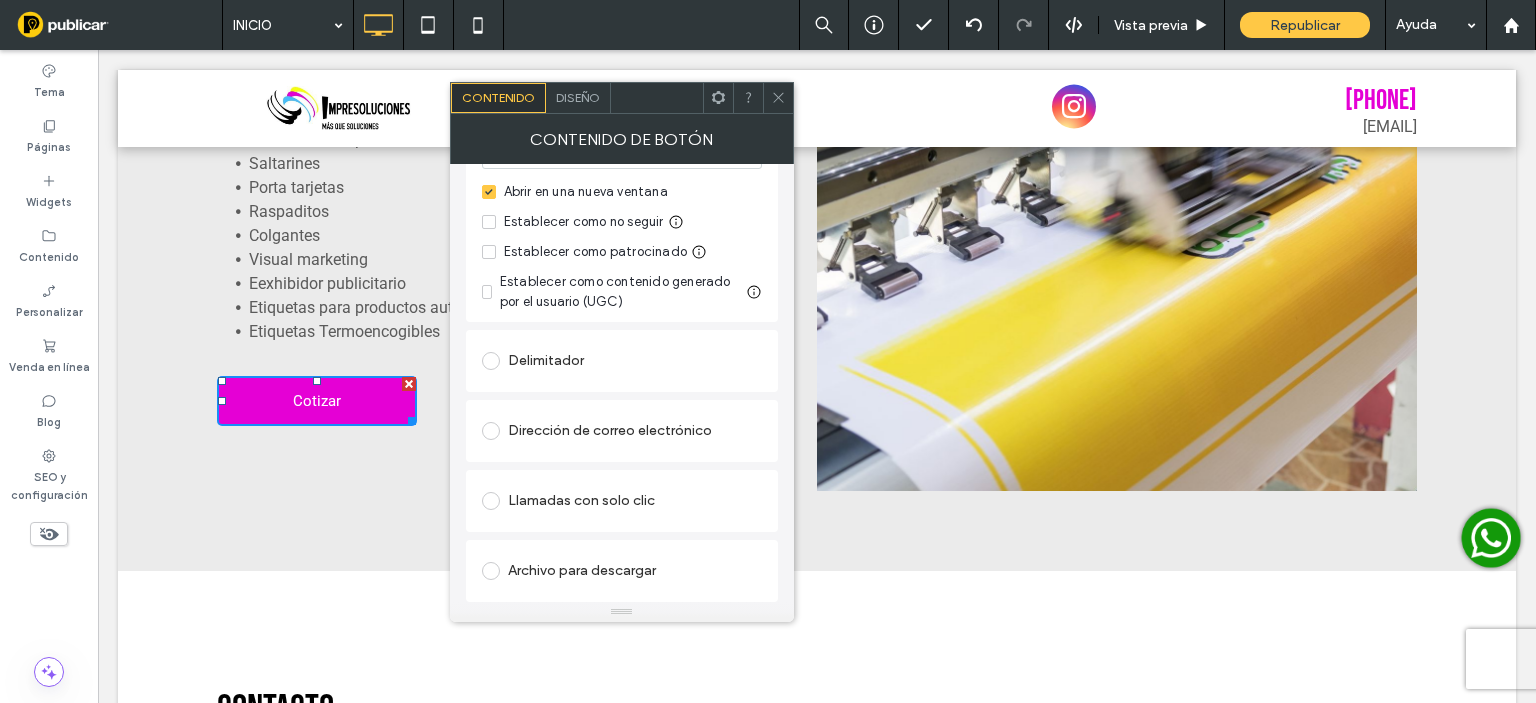 type on "**********" 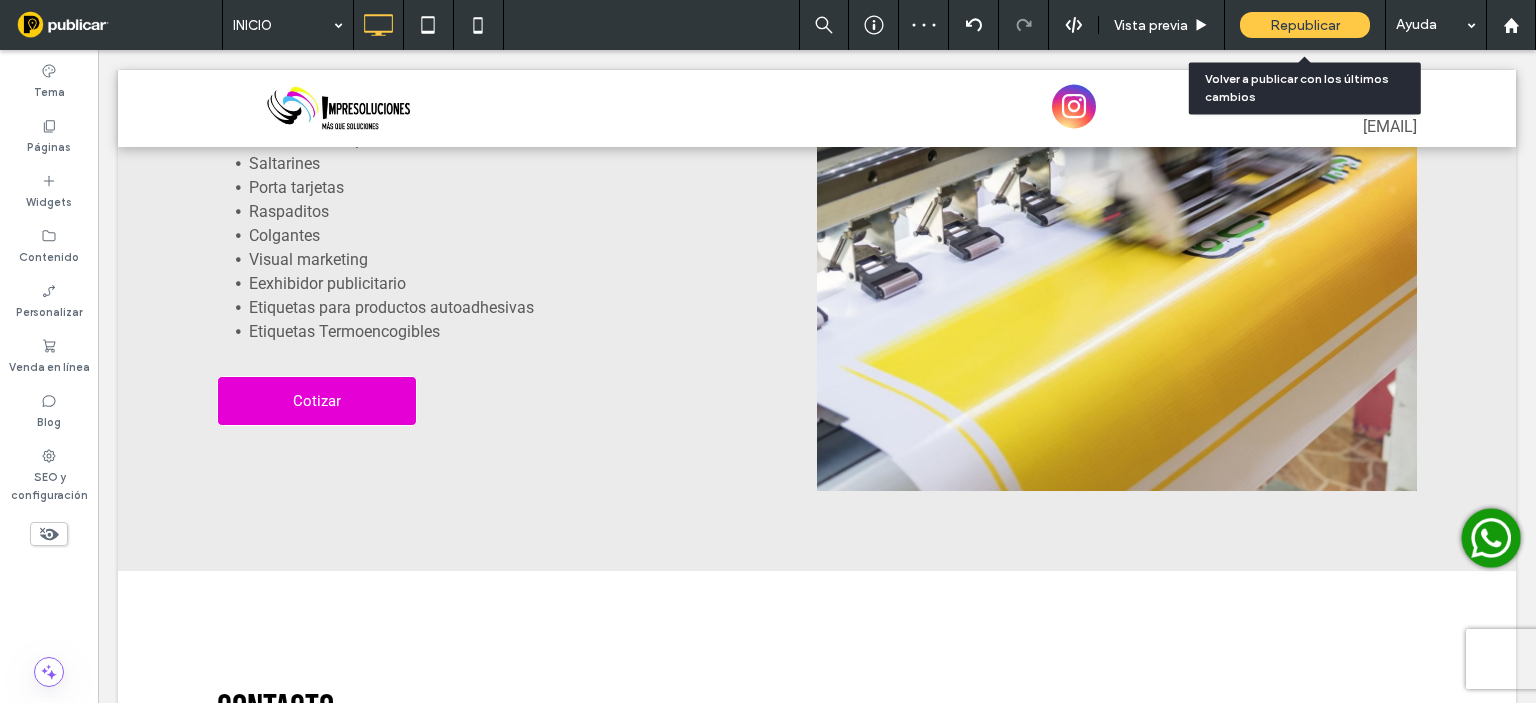 click on "Republicar" at bounding box center [1305, 25] 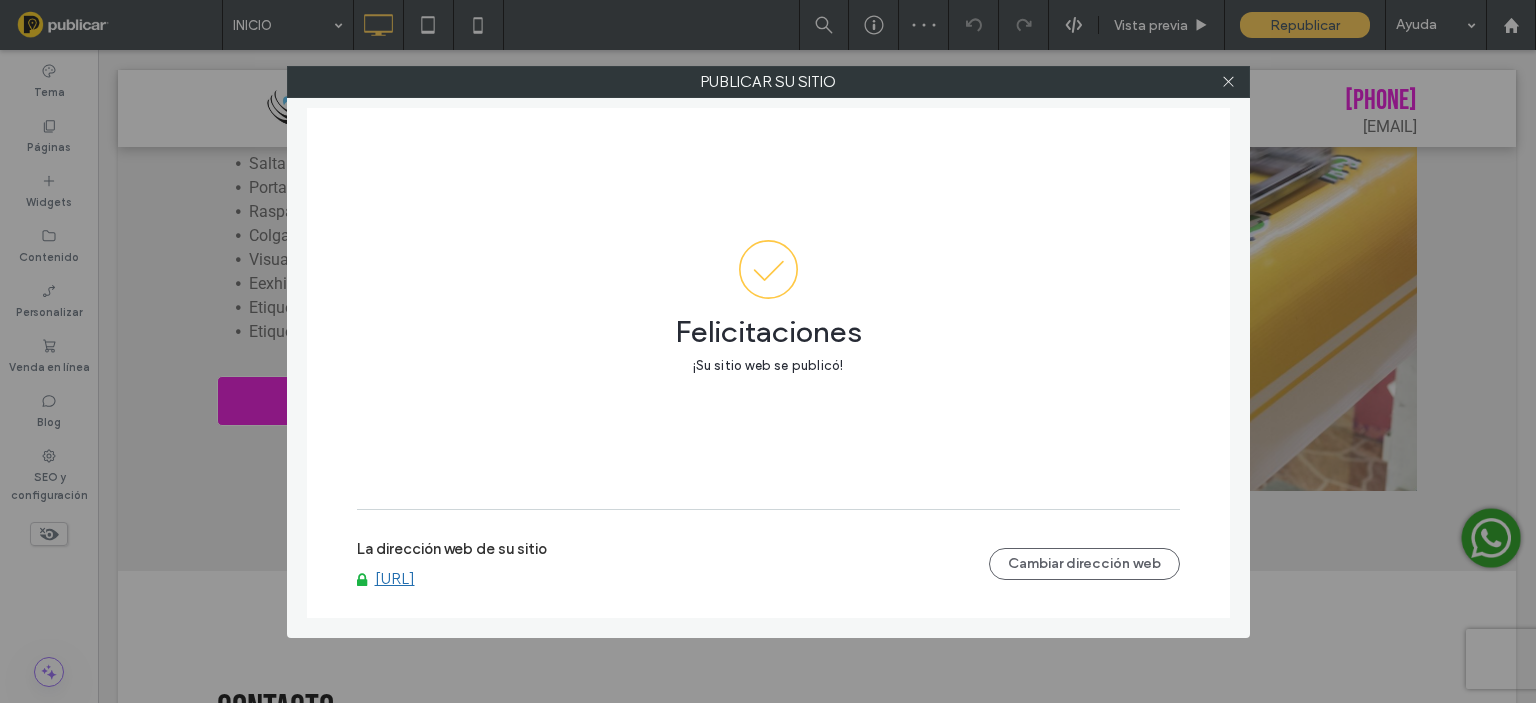 click on "La dirección web de su sitio" at bounding box center (452, 555) 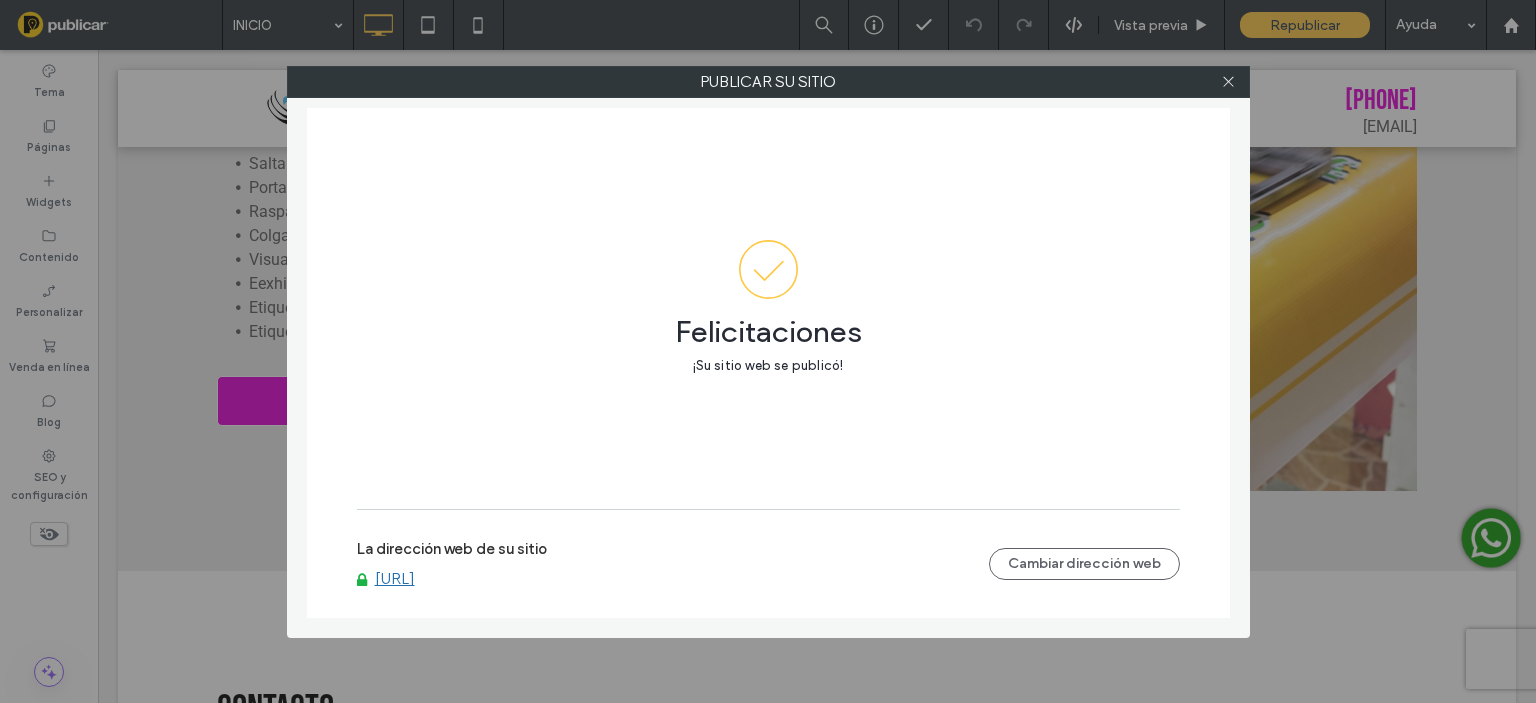 click on "[URL]" at bounding box center [395, 579] 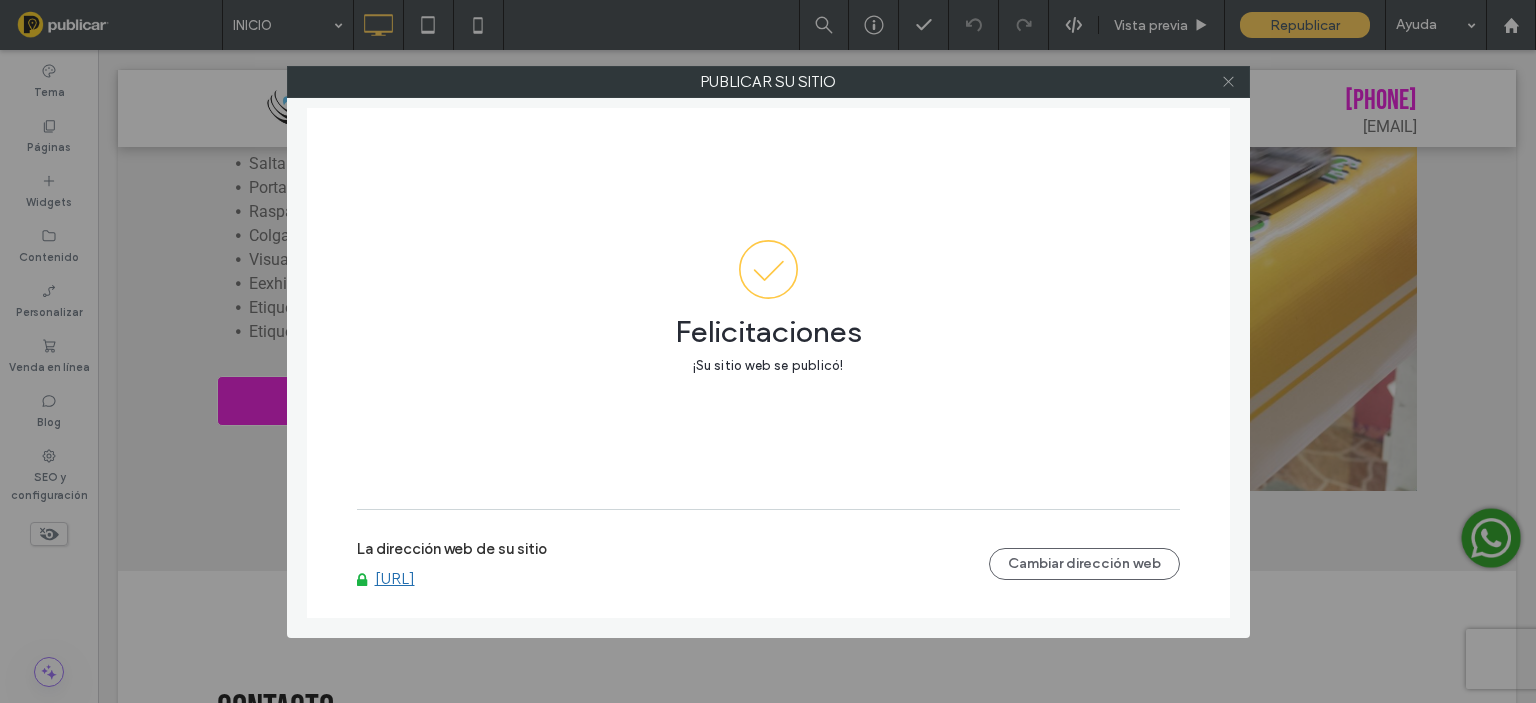click 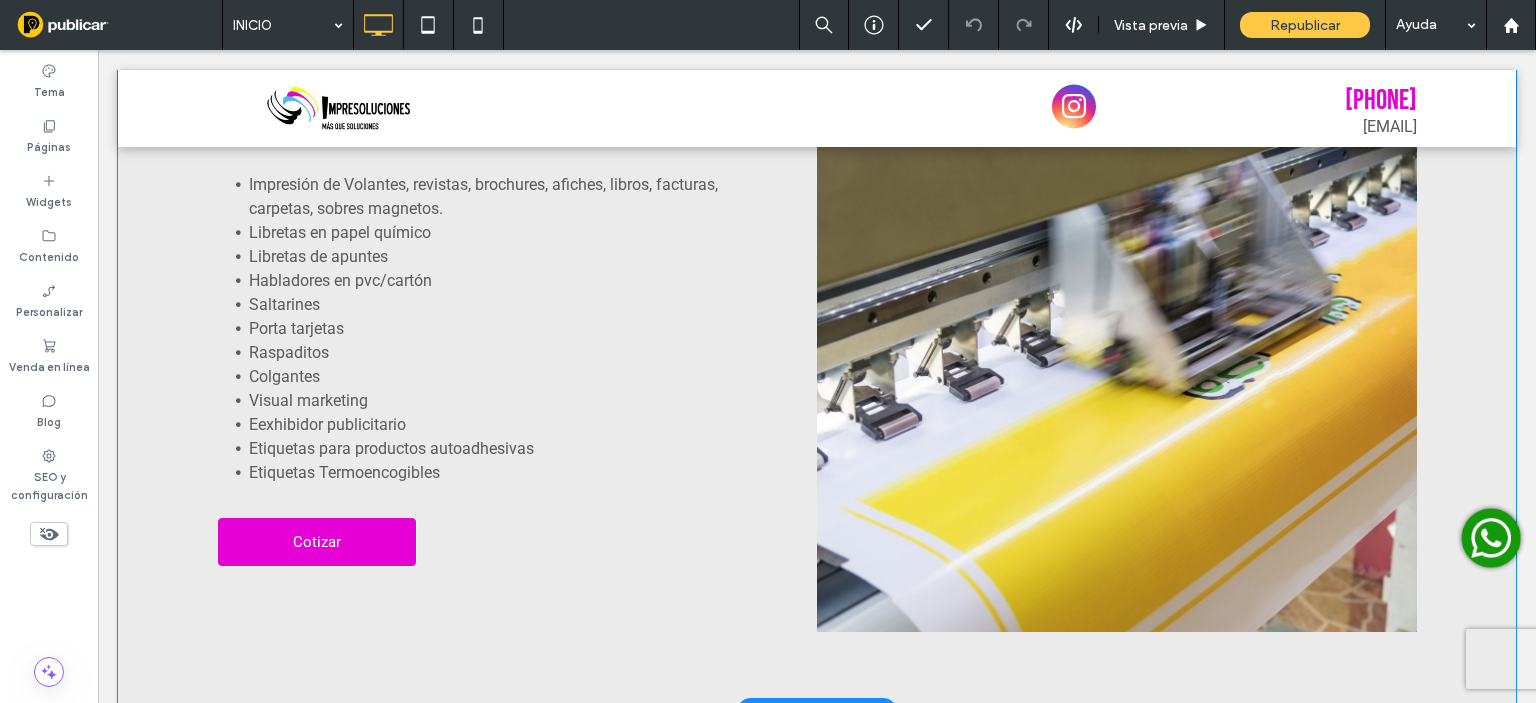 click on "Click To Paste" at bounding box center [1117, 314] 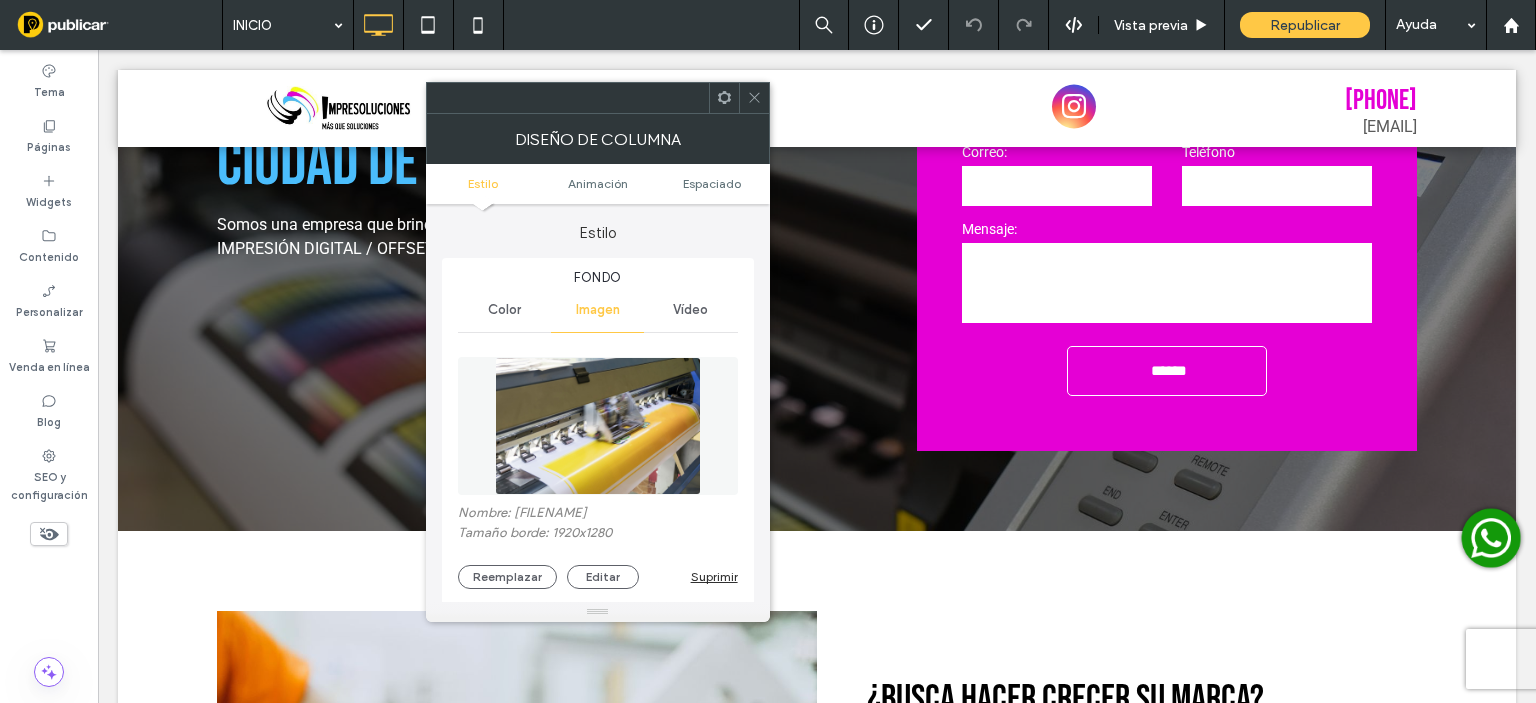 scroll, scrollTop: 200, scrollLeft: 0, axis: vertical 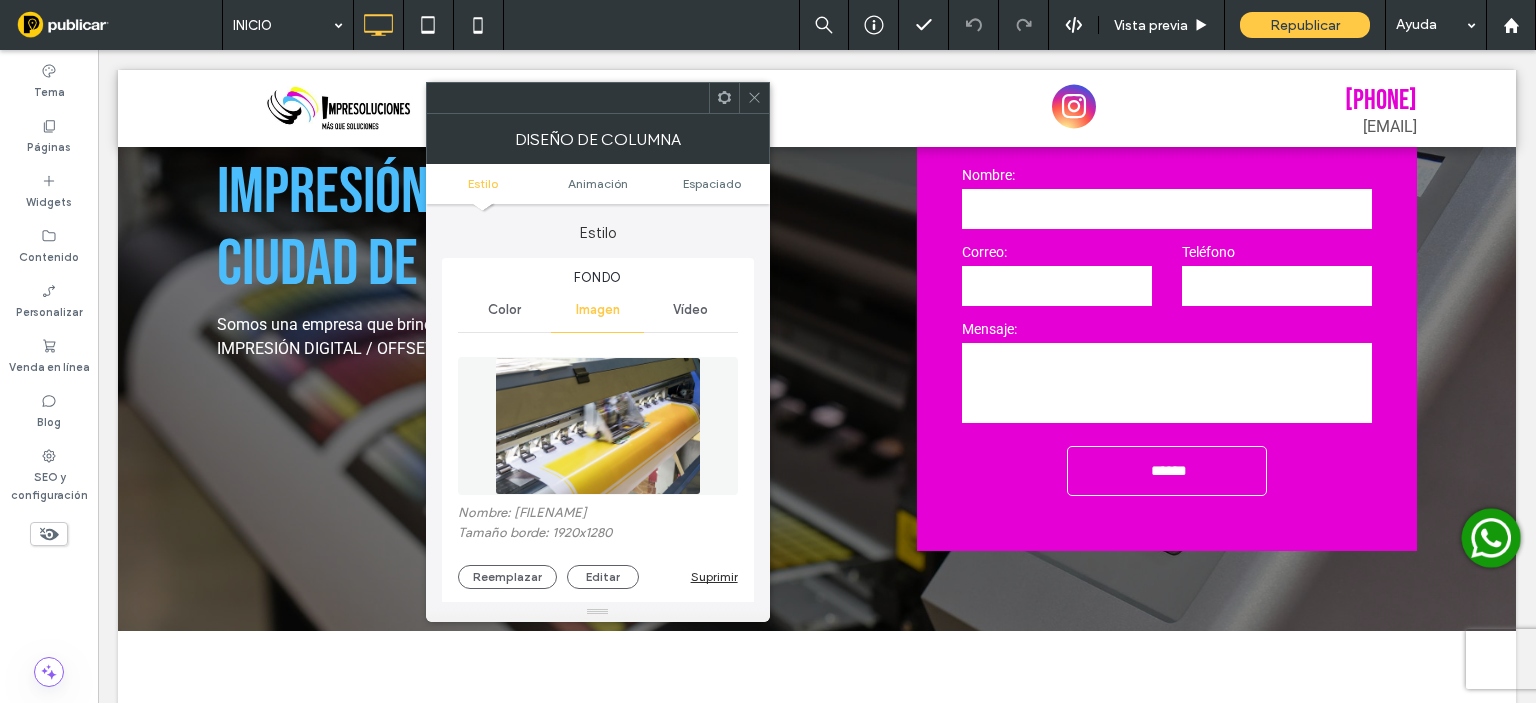 click 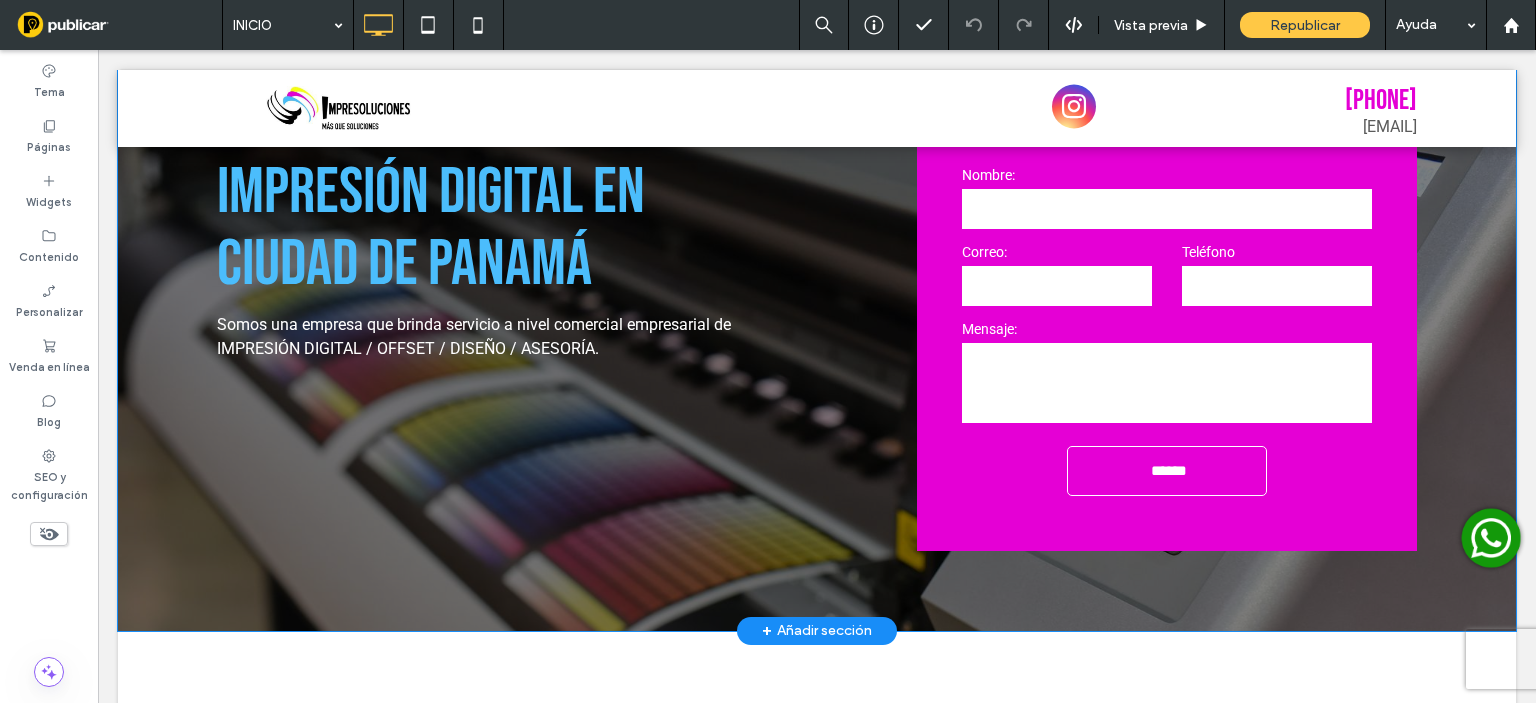 scroll, scrollTop: 0, scrollLeft: 0, axis: both 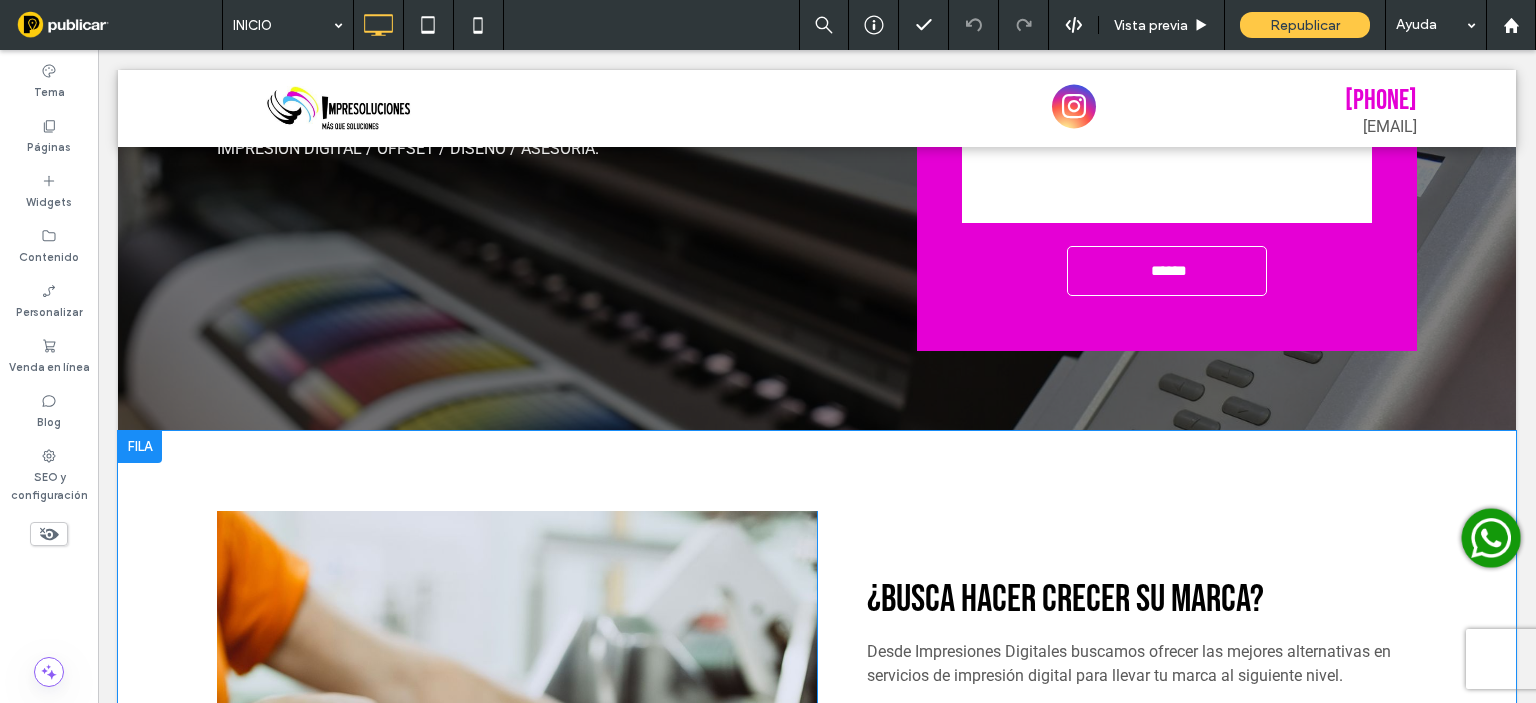 click on "Click To Paste" at bounding box center [517, 854] 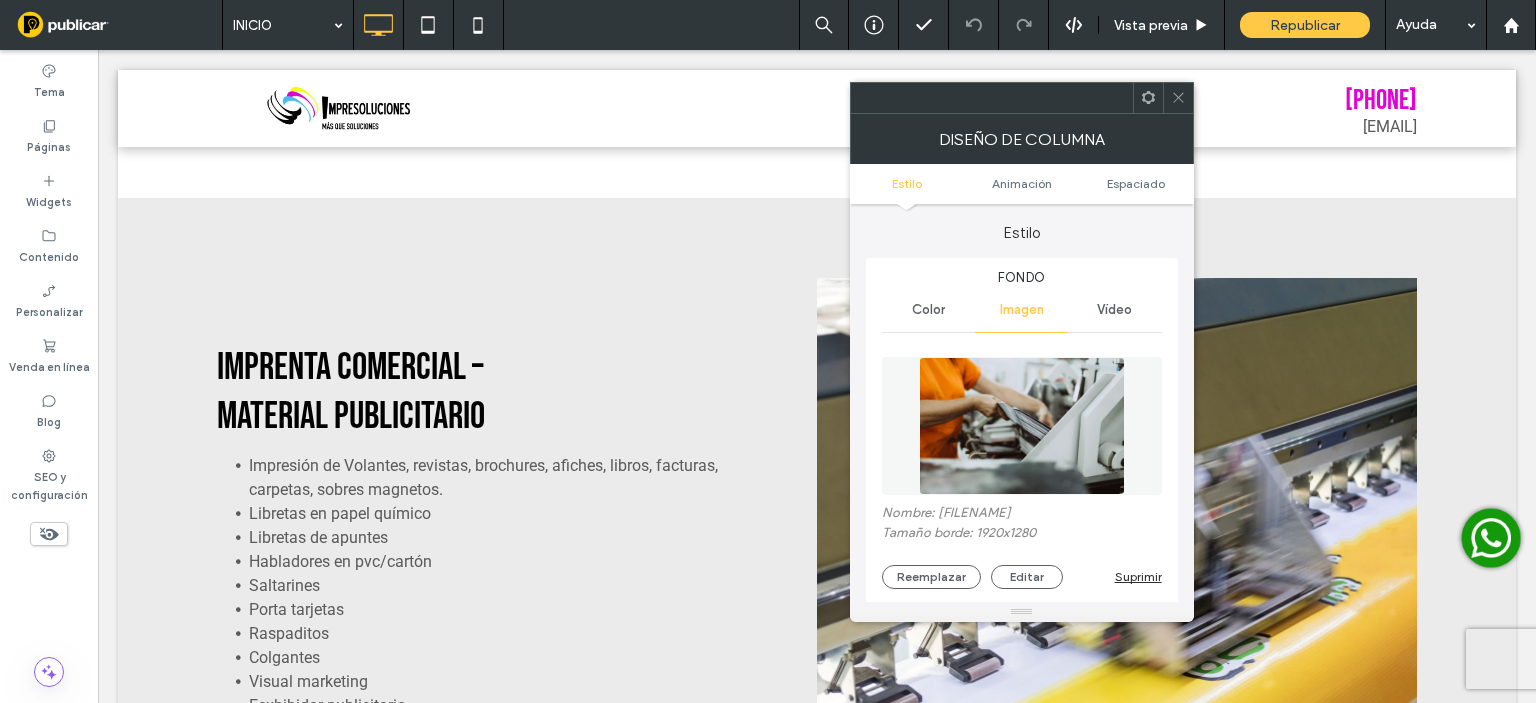scroll, scrollTop: 1600, scrollLeft: 0, axis: vertical 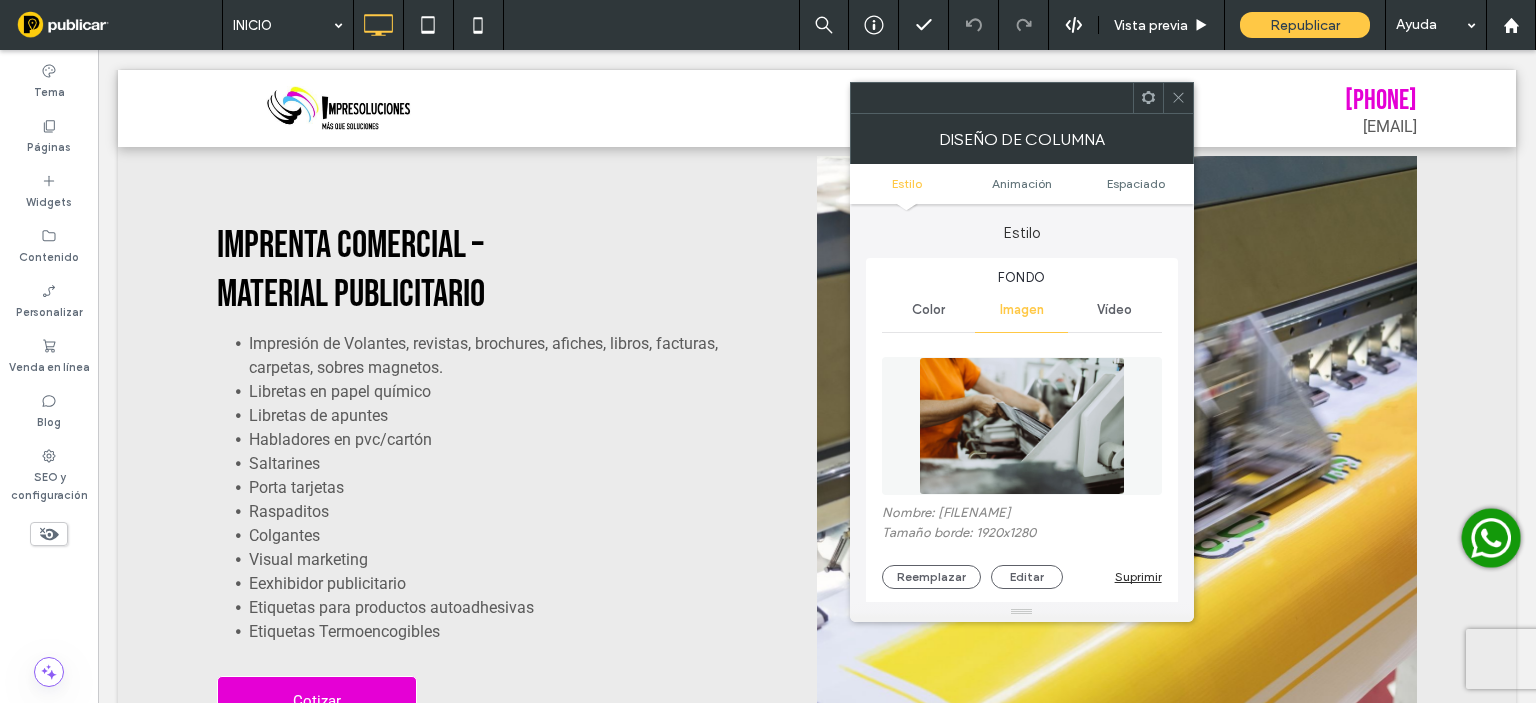 drag, startPoint x: 1186, startPoint y: 92, endPoint x: 912, endPoint y: 280, distance: 332.29504 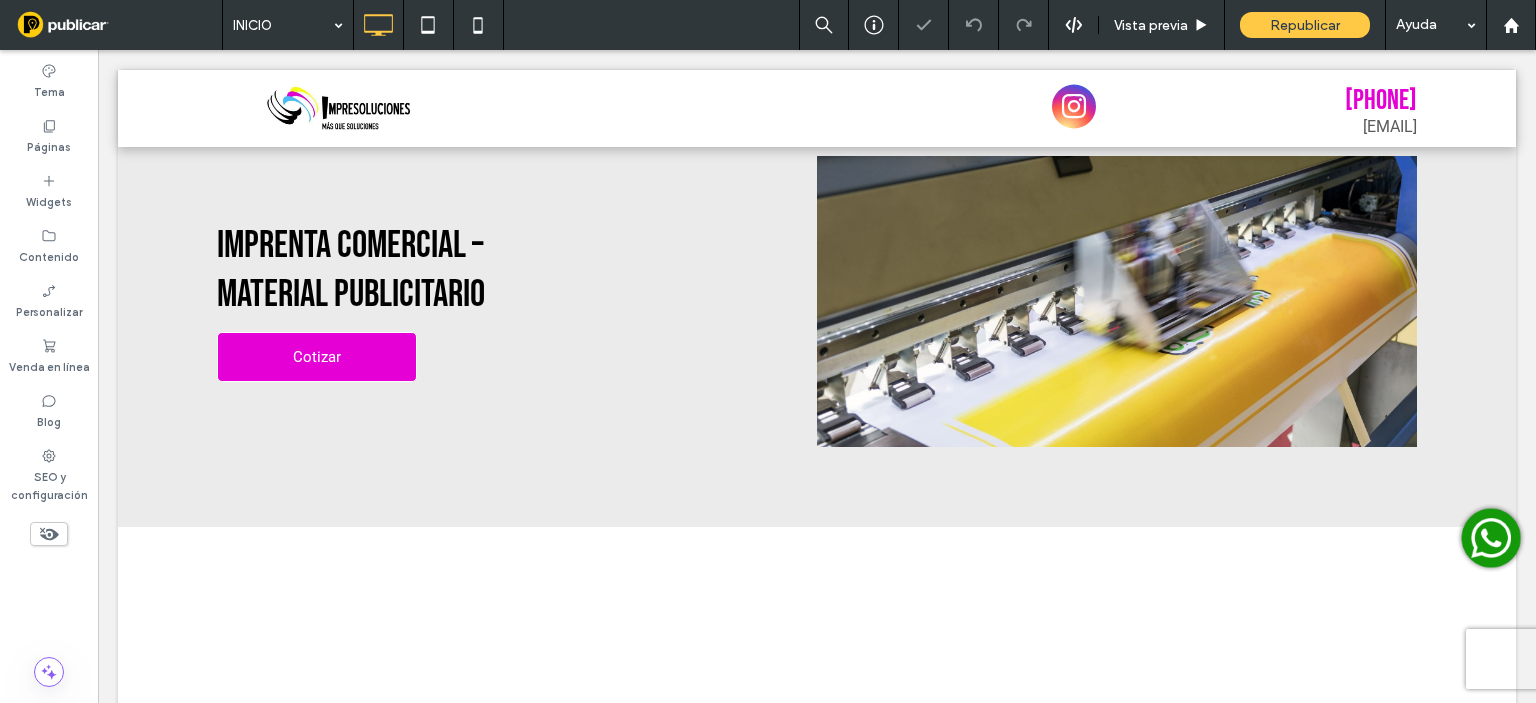 scroll, scrollTop: 1900, scrollLeft: 0, axis: vertical 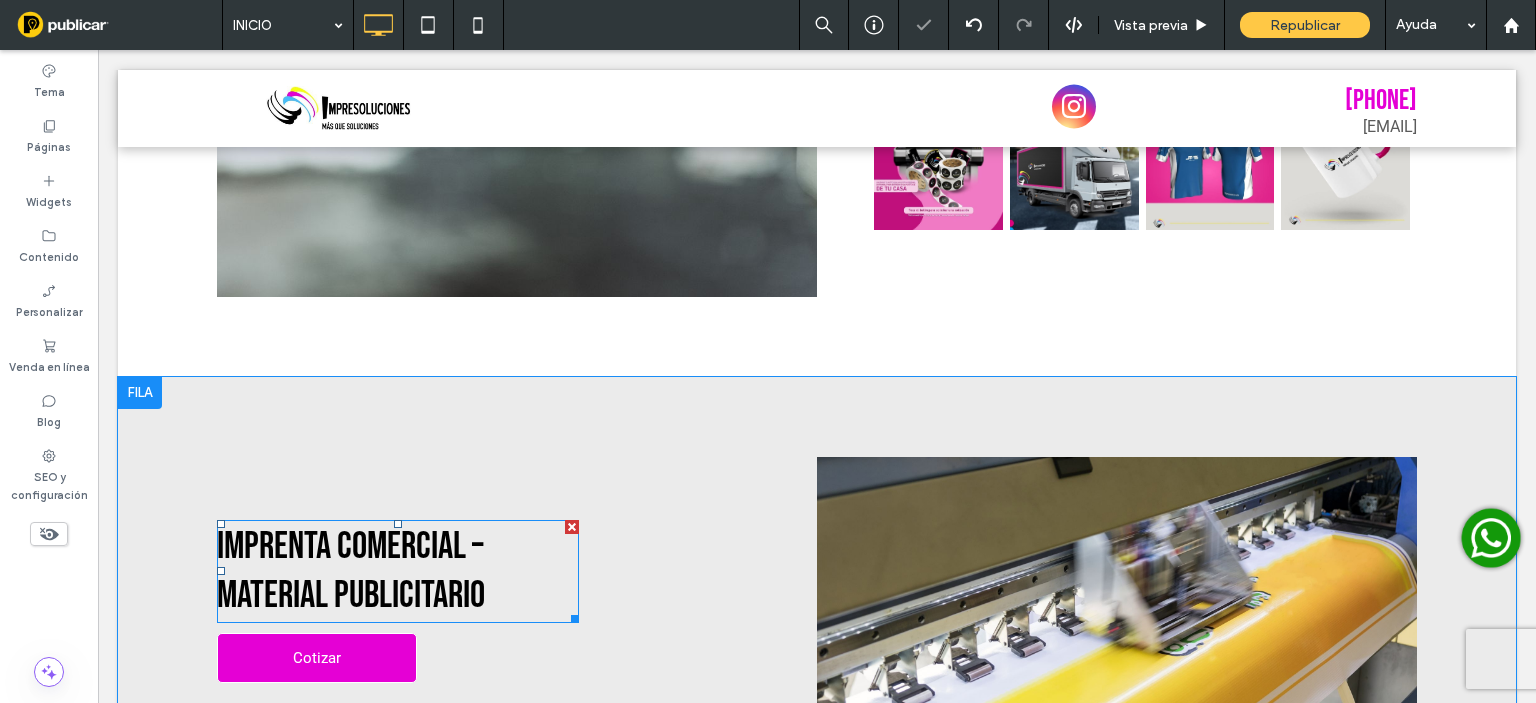 click on "Imprenta comercial – Material Publicitario" at bounding box center [351, 571] 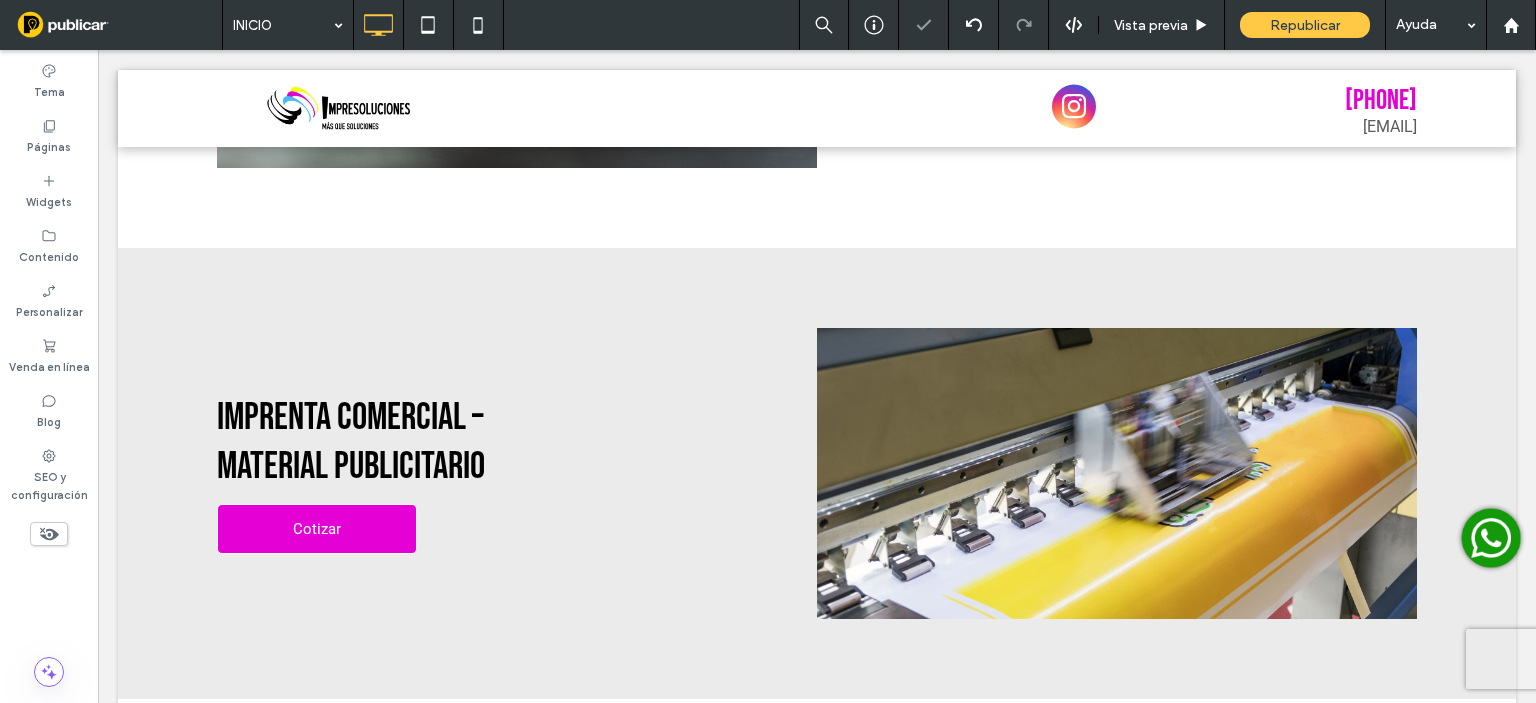 scroll, scrollTop: 1482, scrollLeft: 0, axis: vertical 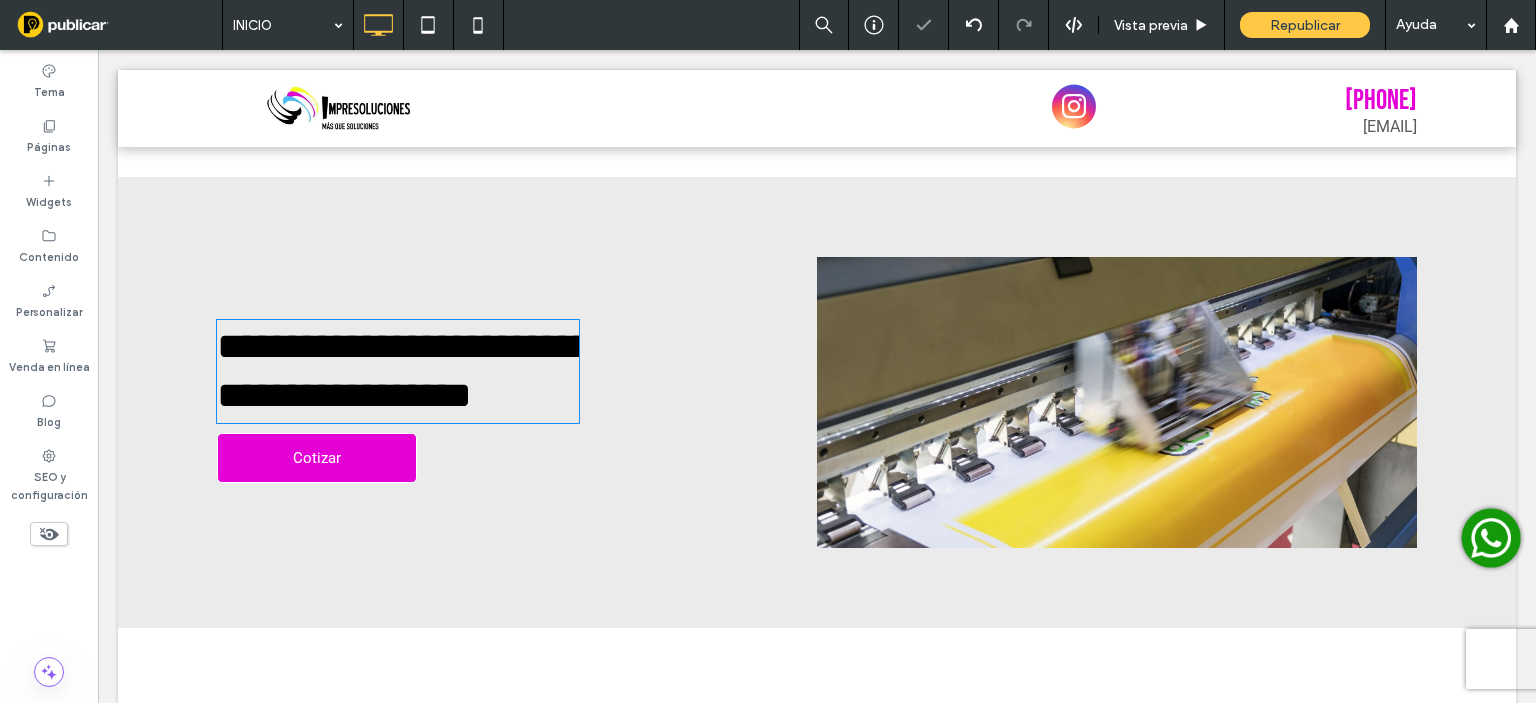 type on "**********" 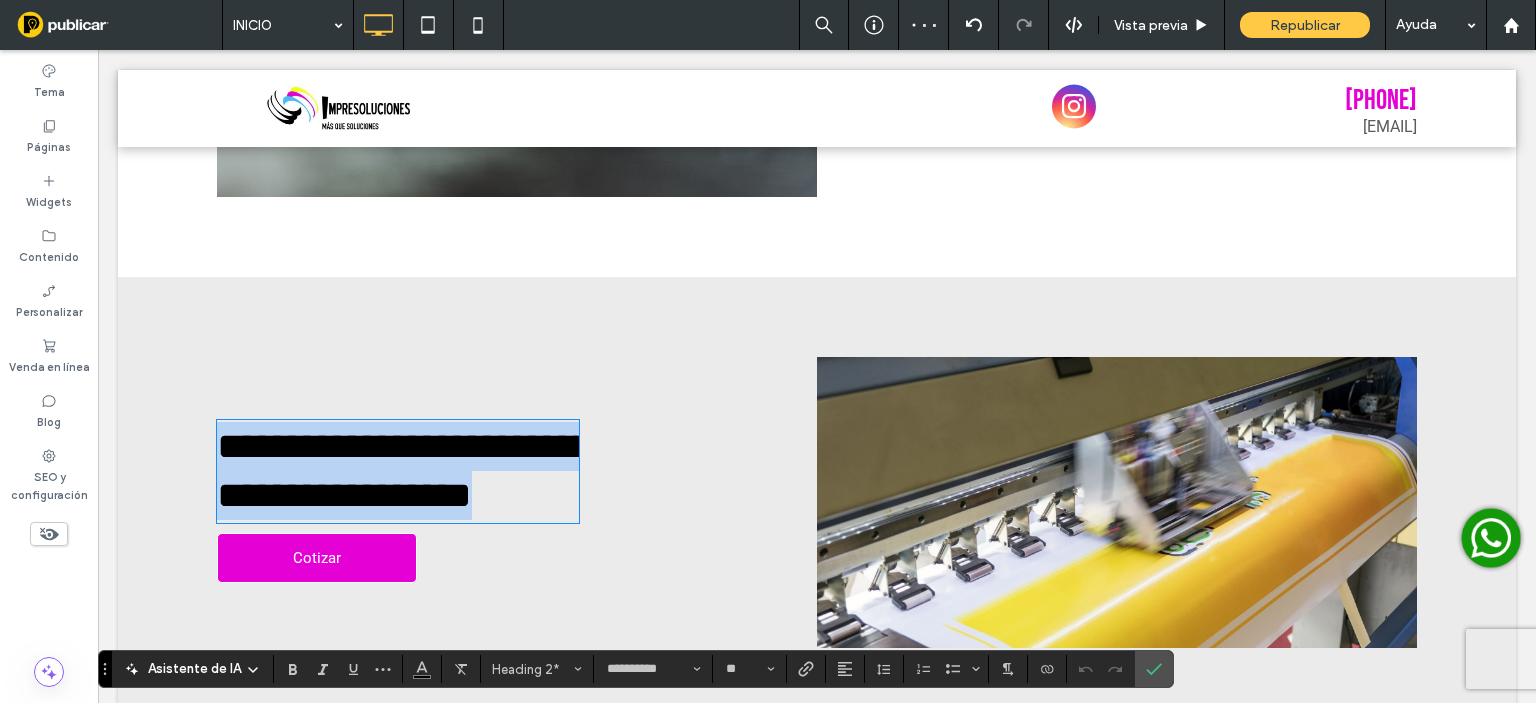 scroll, scrollTop: 782, scrollLeft: 0, axis: vertical 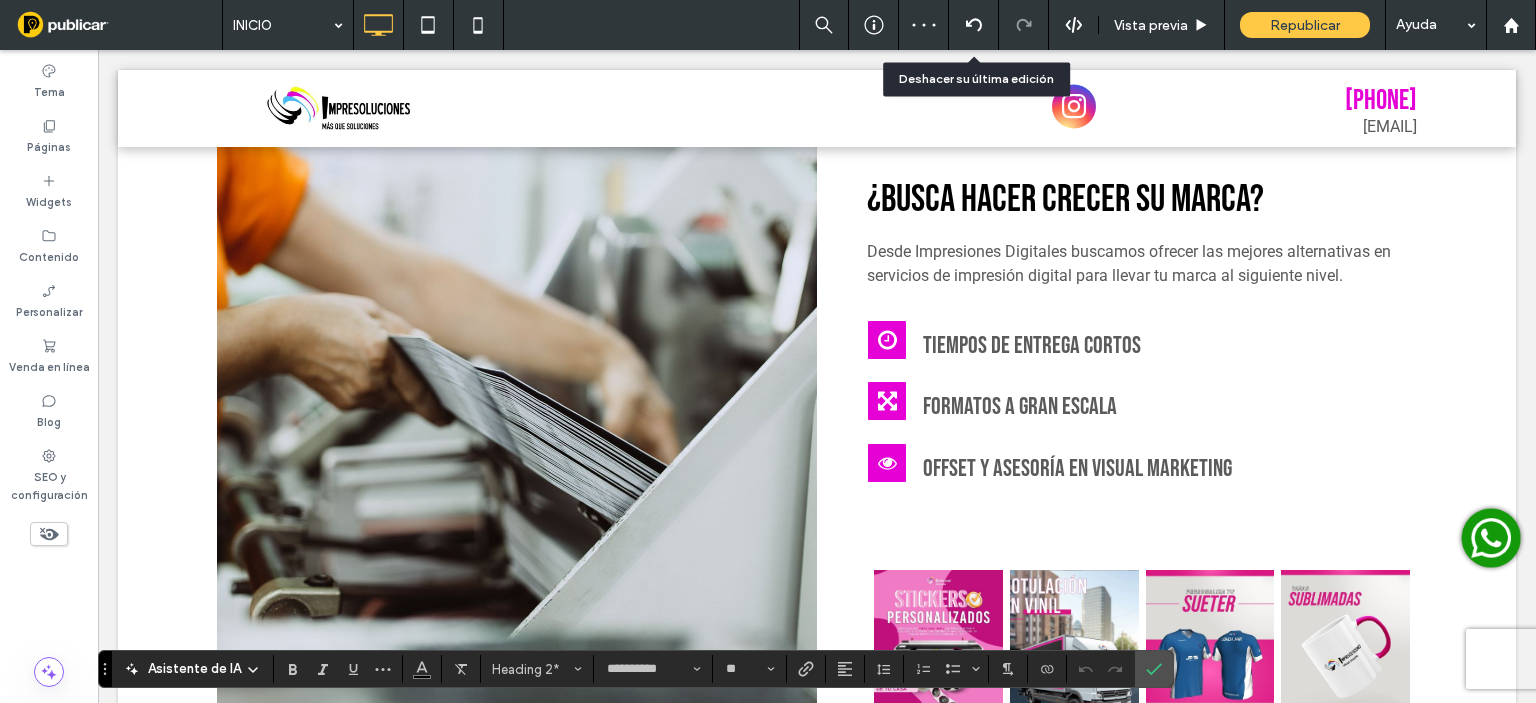 click 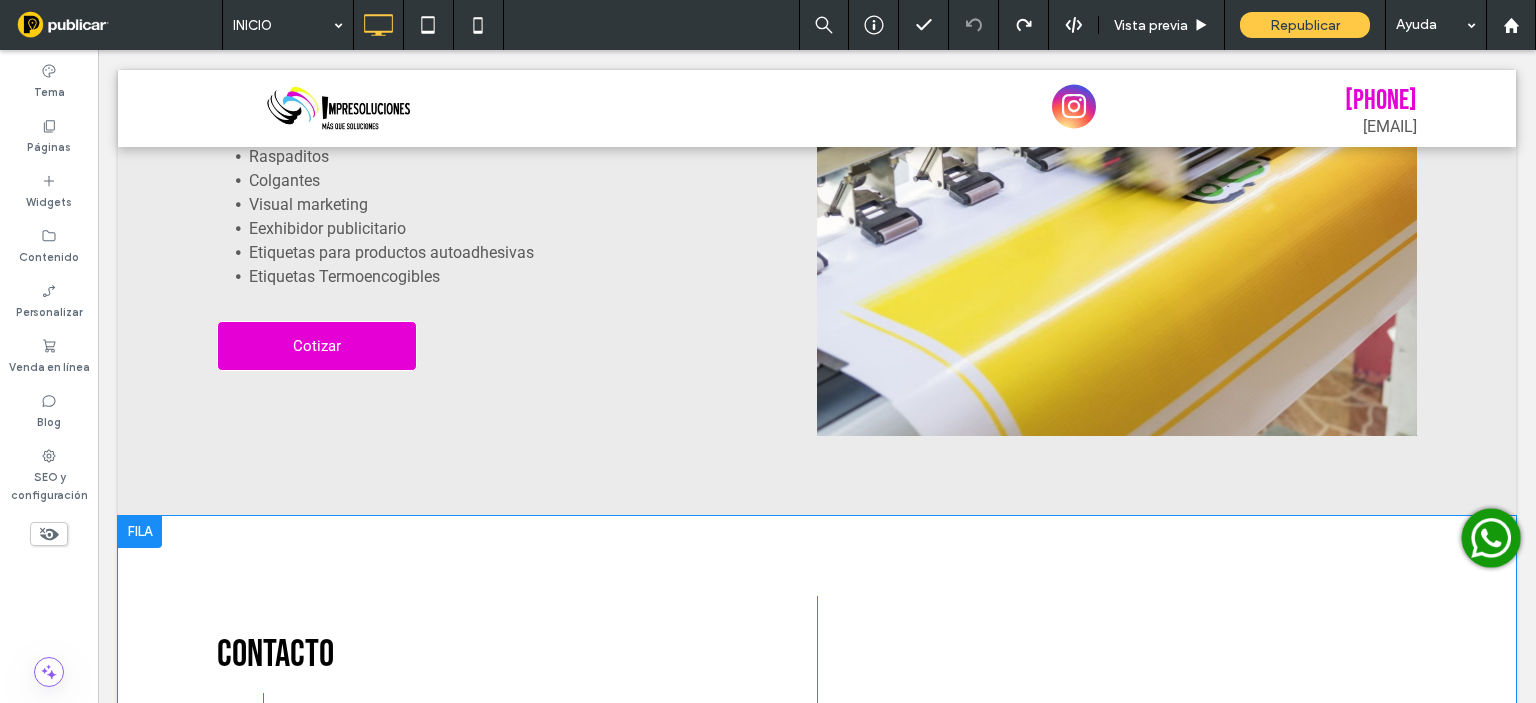 scroll, scrollTop: 2000, scrollLeft: 0, axis: vertical 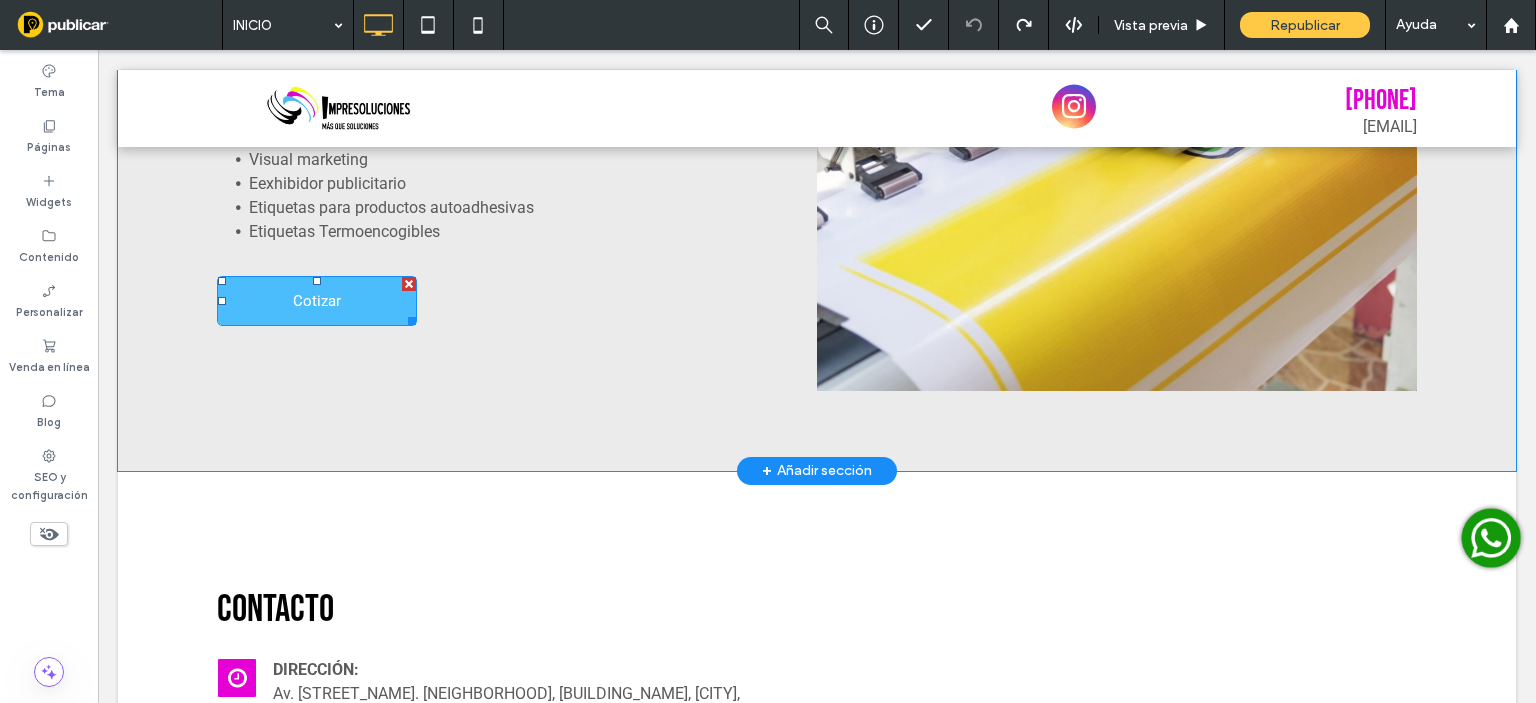 click on "Cotizar" at bounding box center (317, 301) 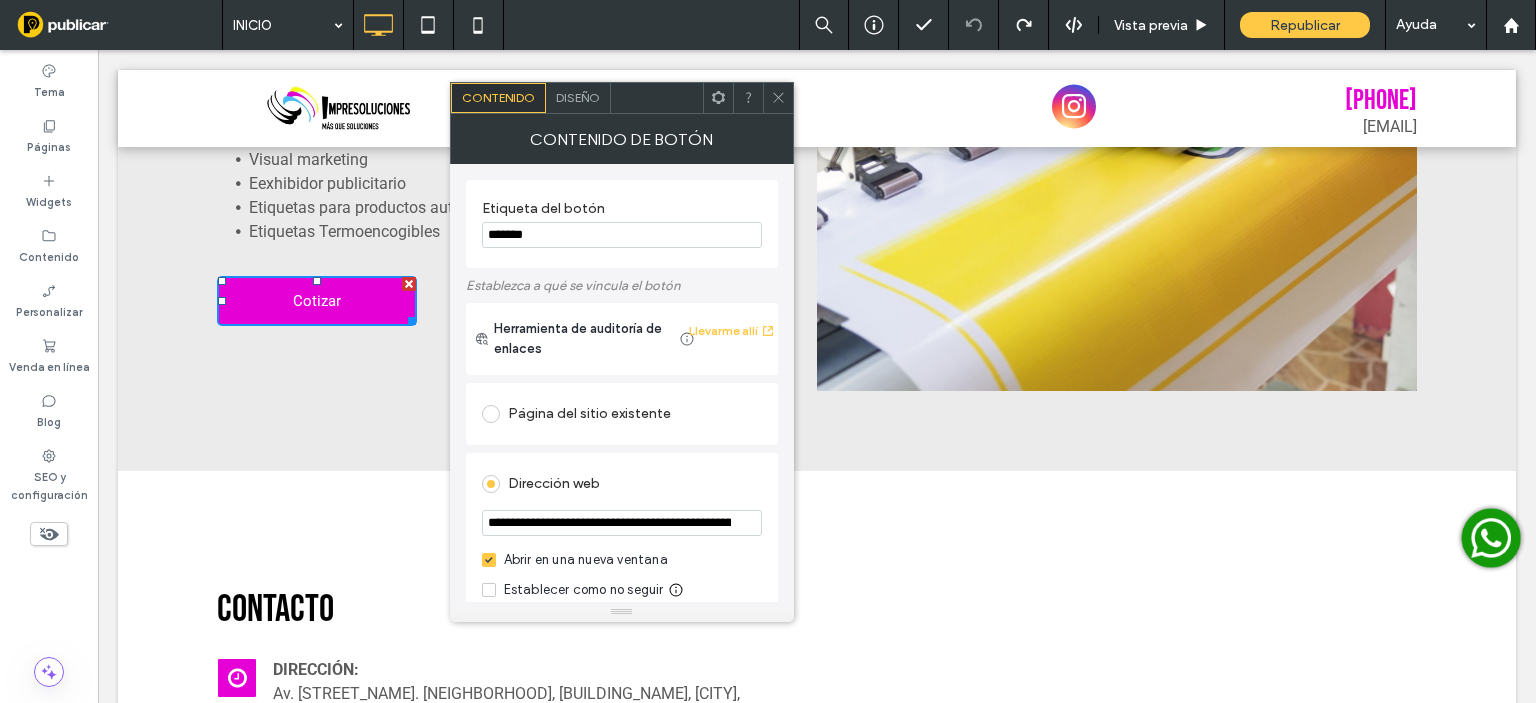 scroll, scrollTop: 100, scrollLeft: 0, axis: vertical 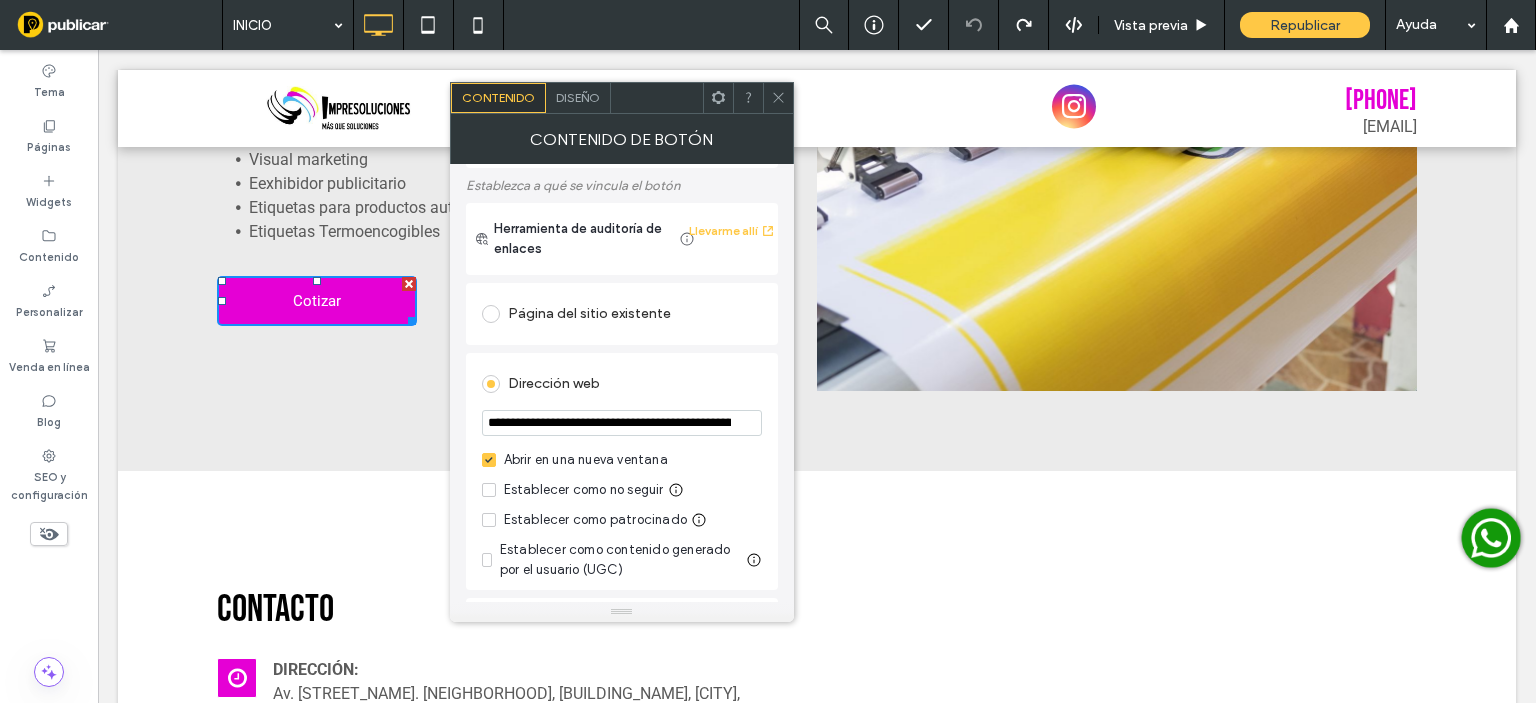 click 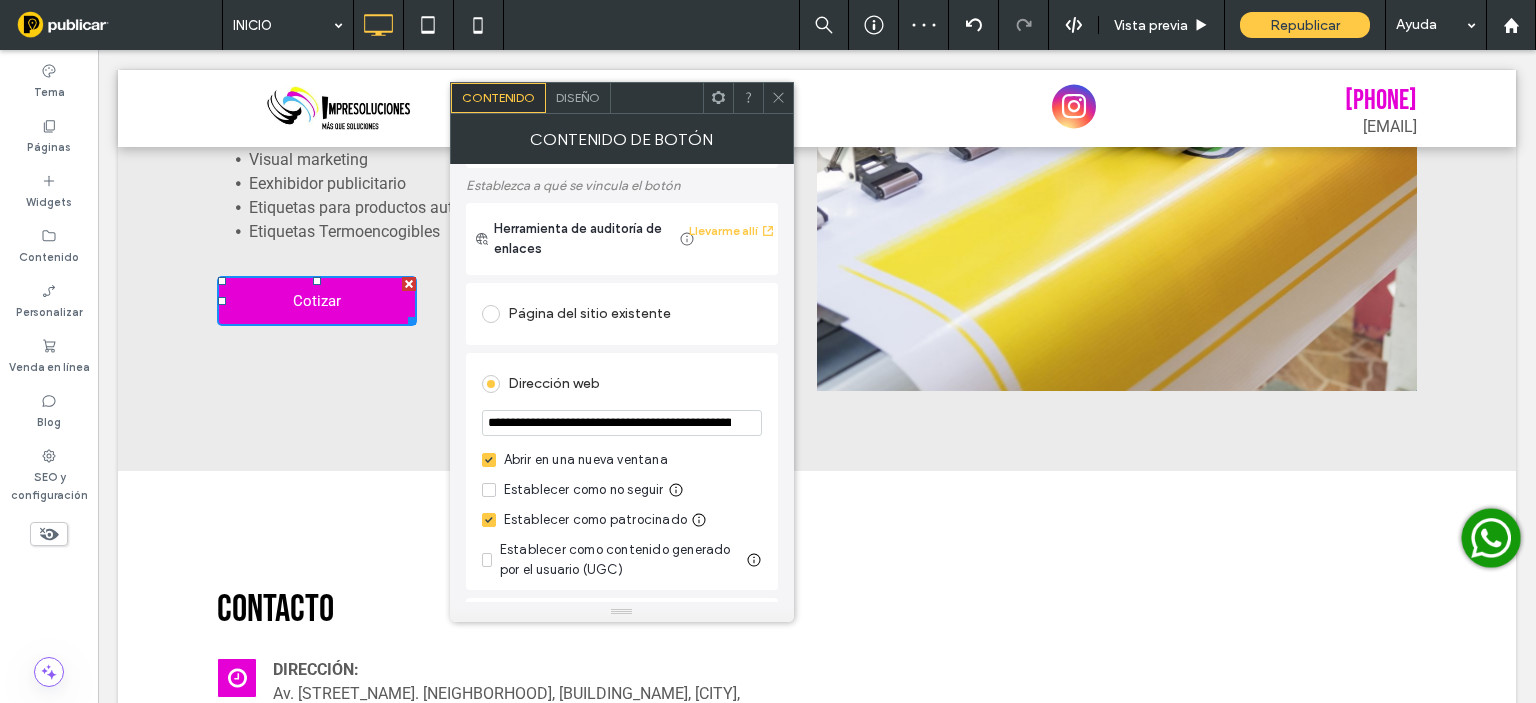 click 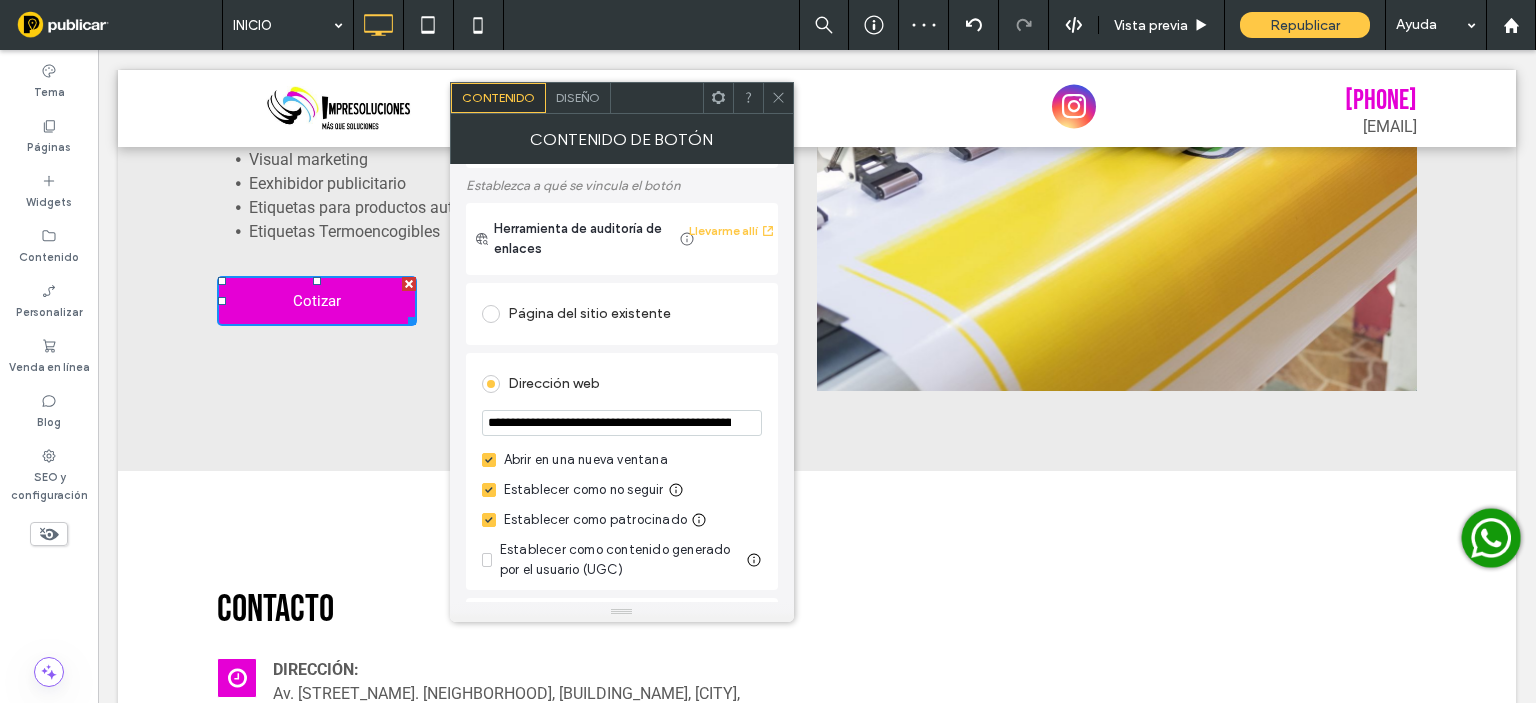 click on "Establecer como patrocinado" at bounding box center [584, 520] 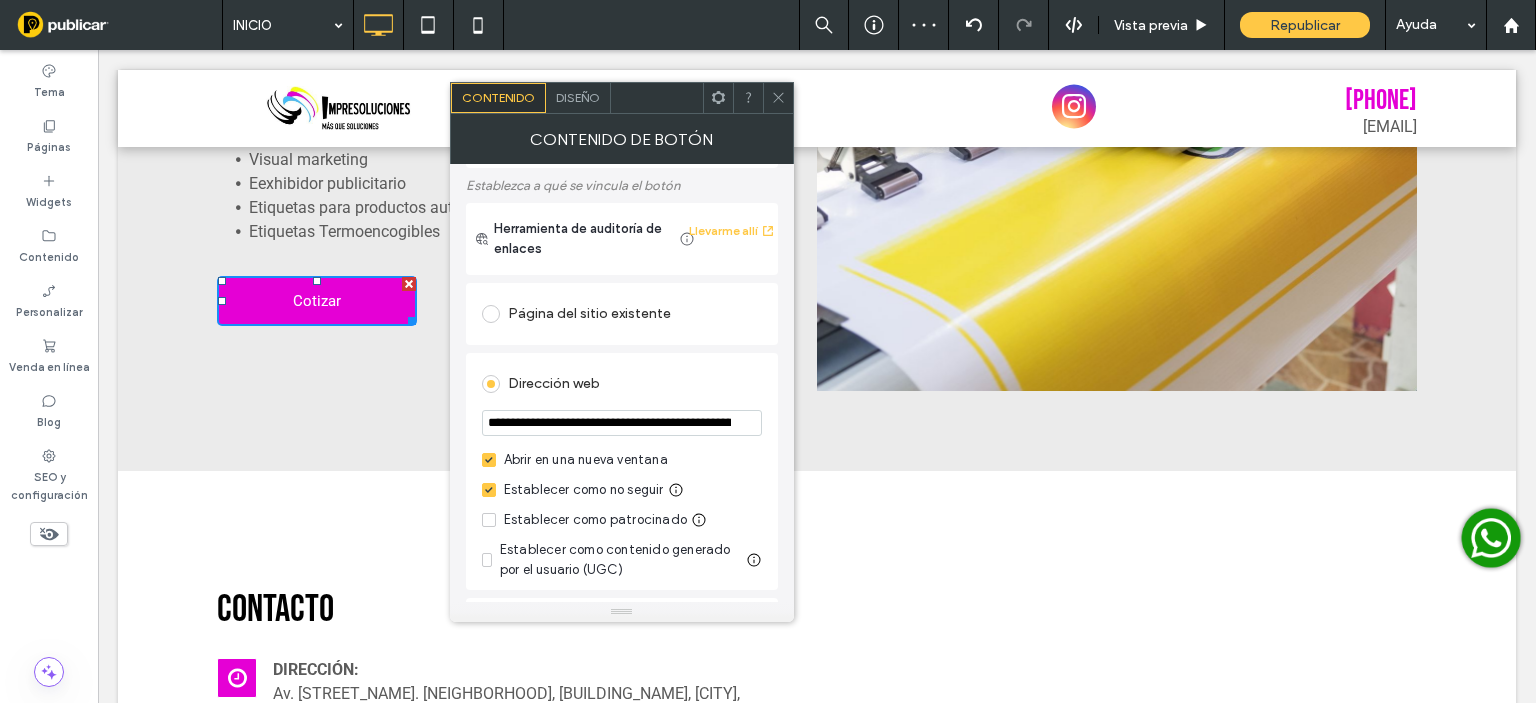 click 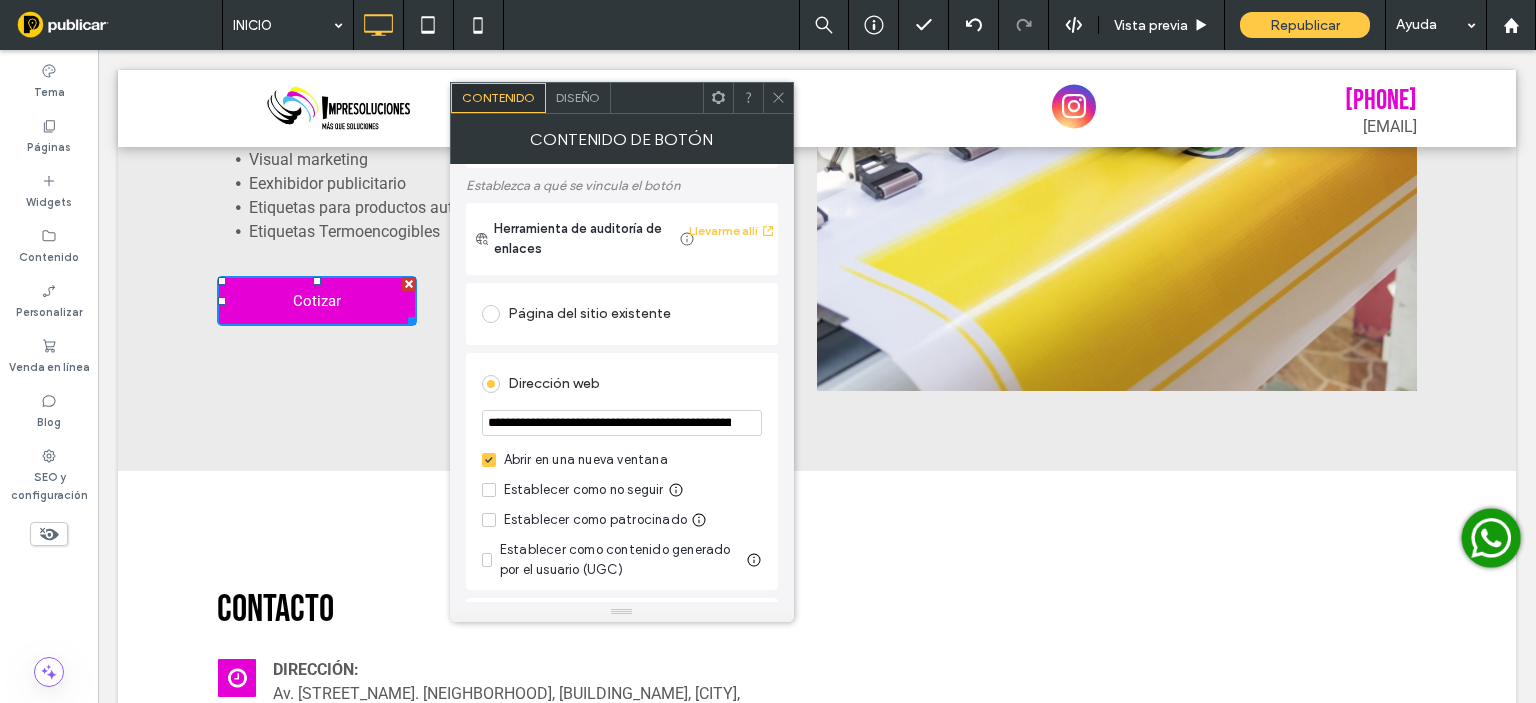 scroll, scrollTop: 0, scrollLeft: 245, axis: horizontal 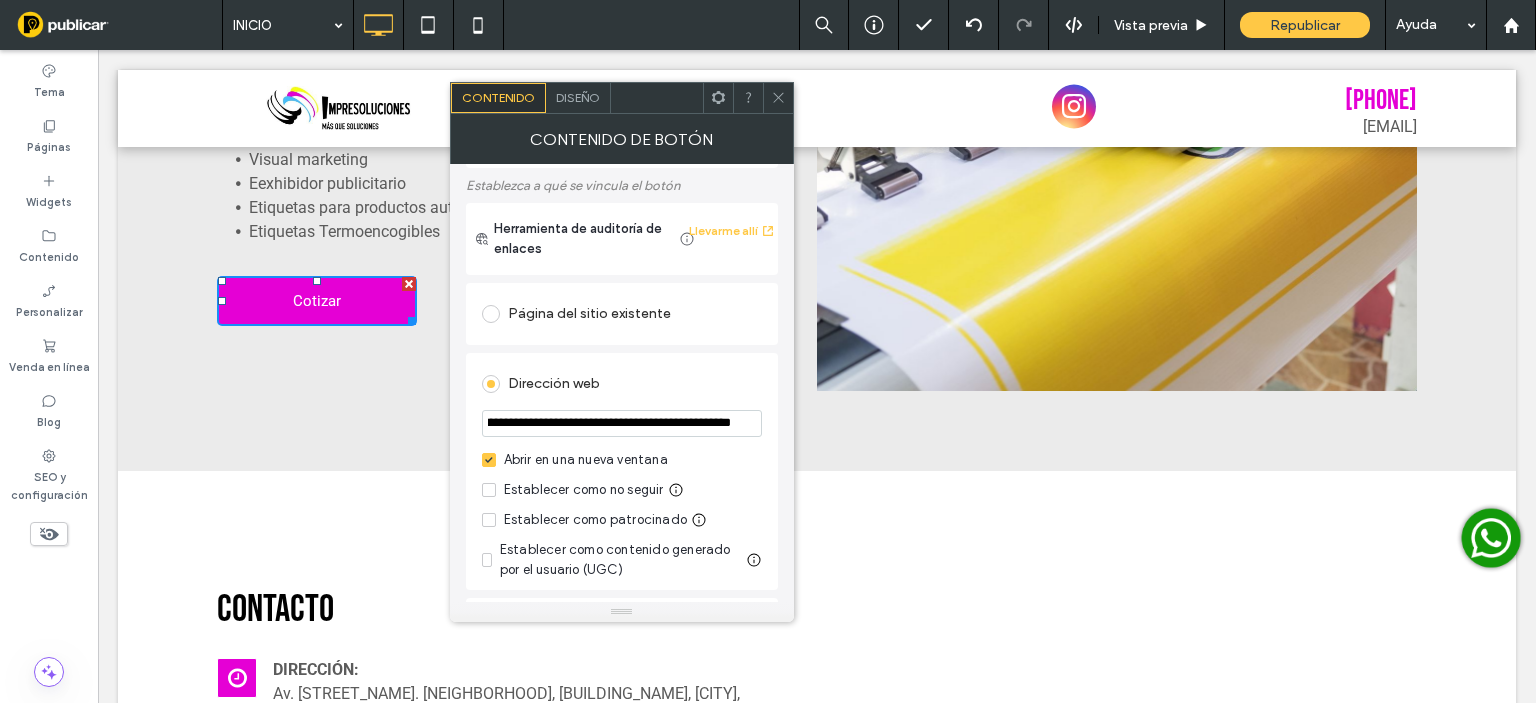 drag, startPoint x: 588, startPoint y: 473, endPoint x: 922, endPoint y: 425, distance: 337.4315 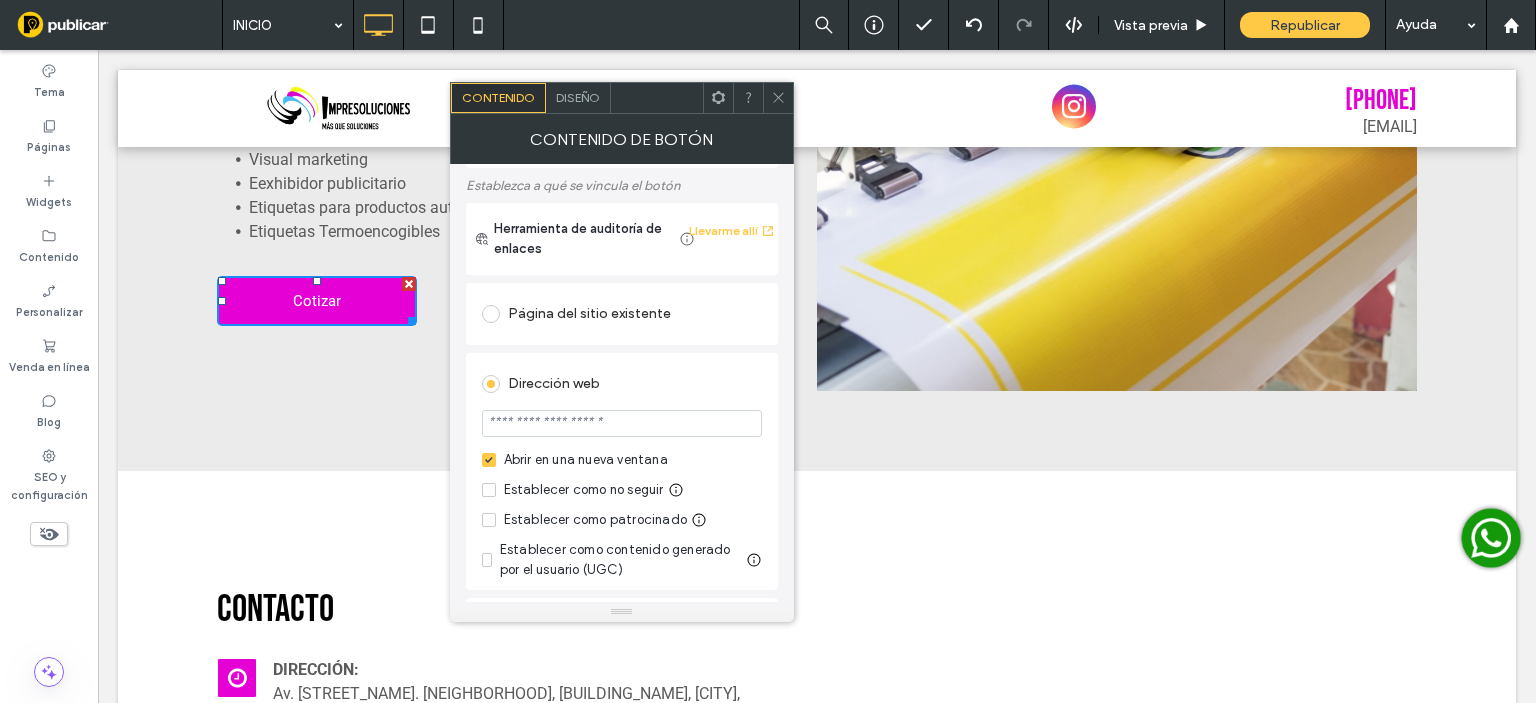 scroll, scrollTop: 0, scrollLeft: 0, axis: both 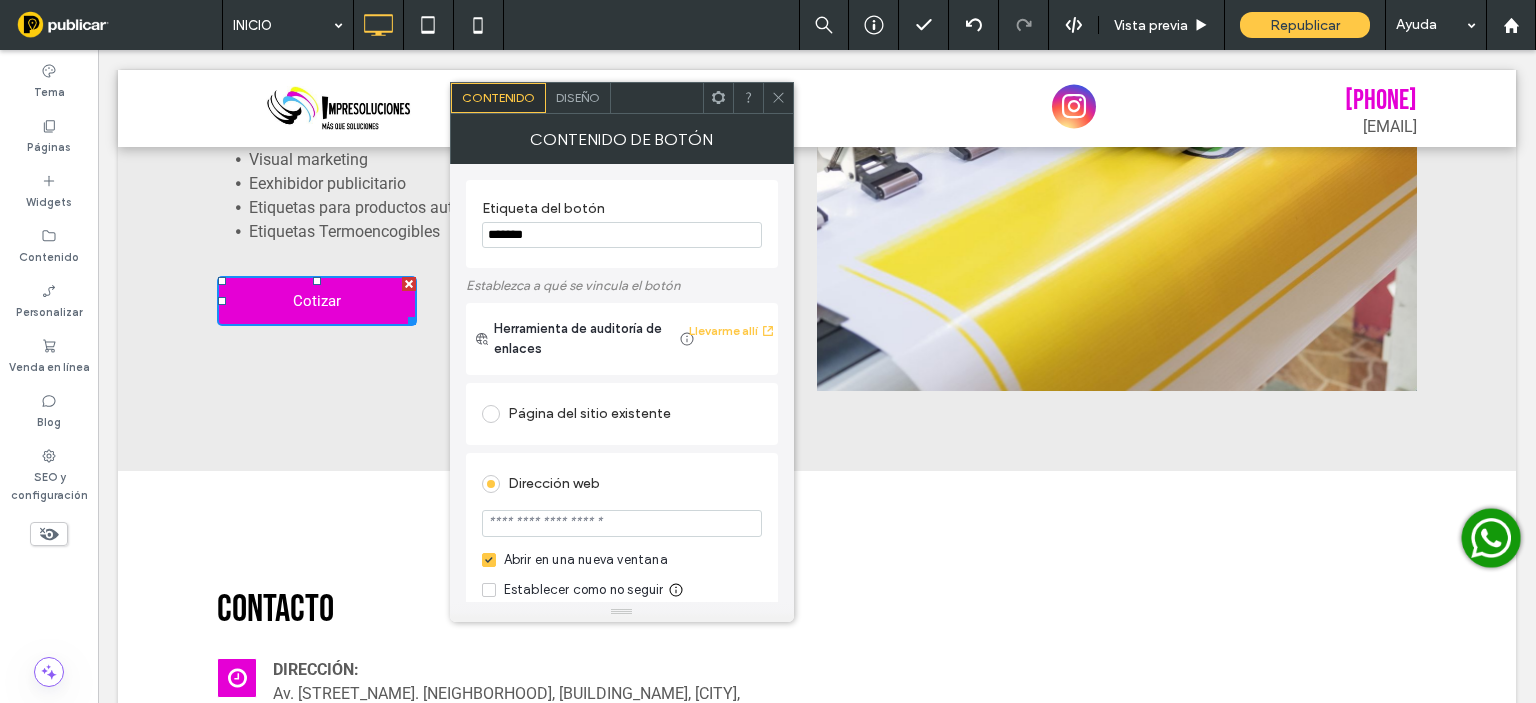 type on "*******" 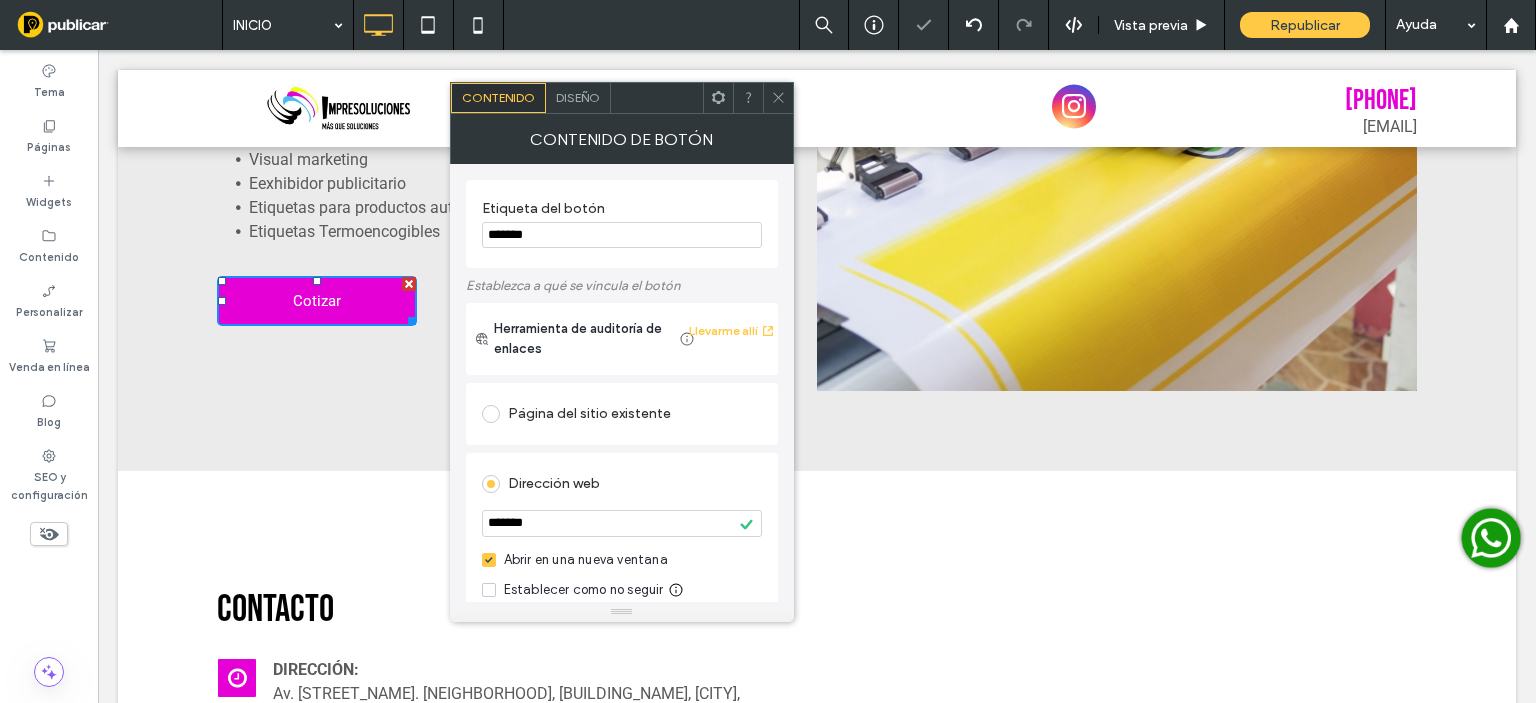 click at bounding box center (491, 414) 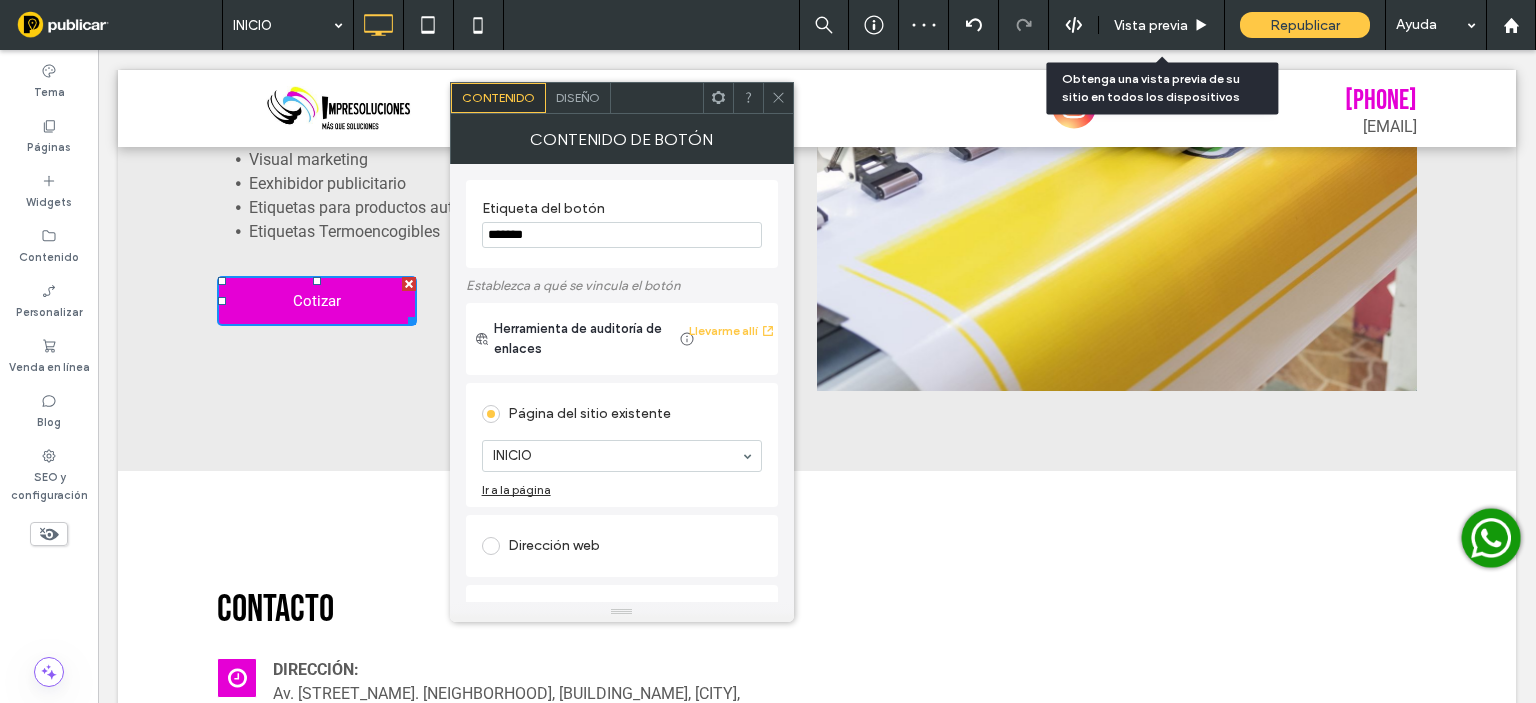 click 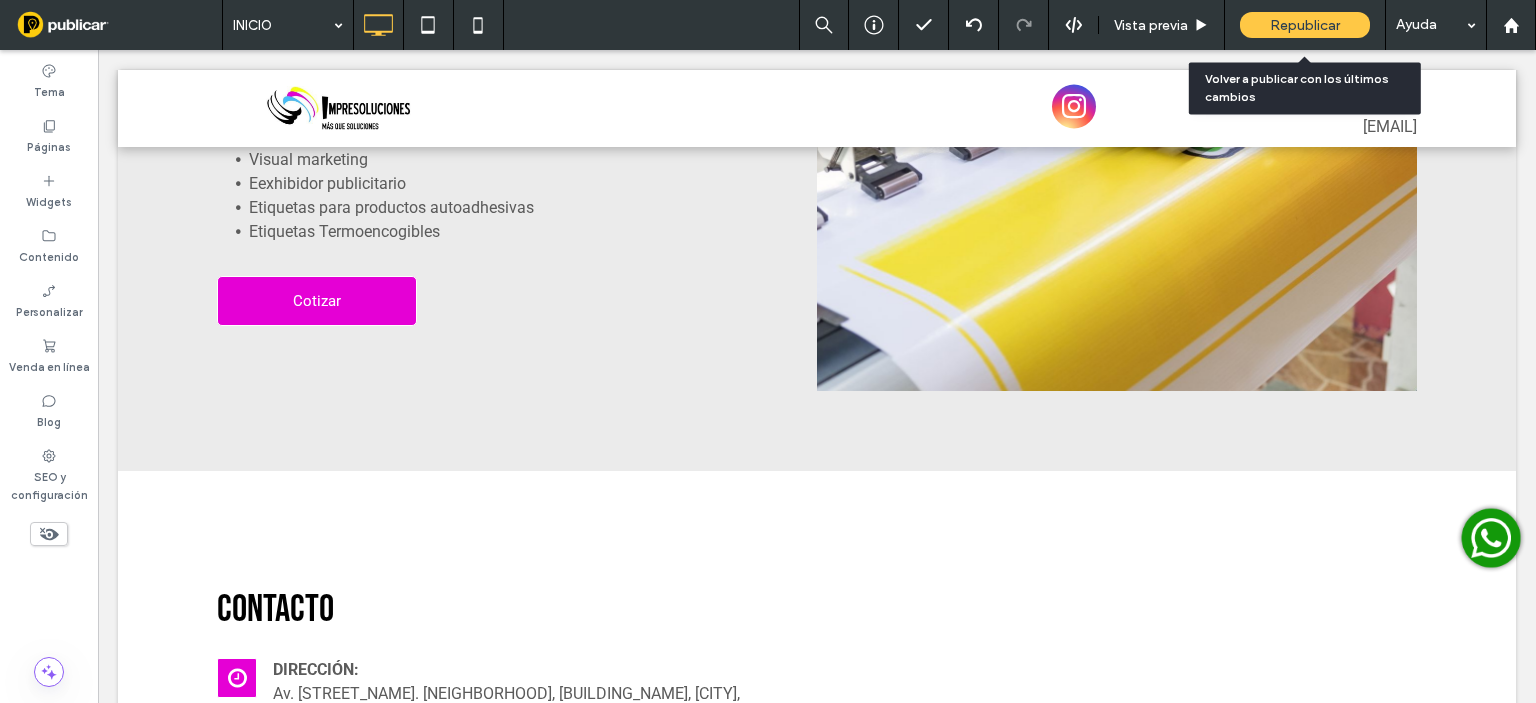 click on "Republicar" at bounding box center [1305, 25] 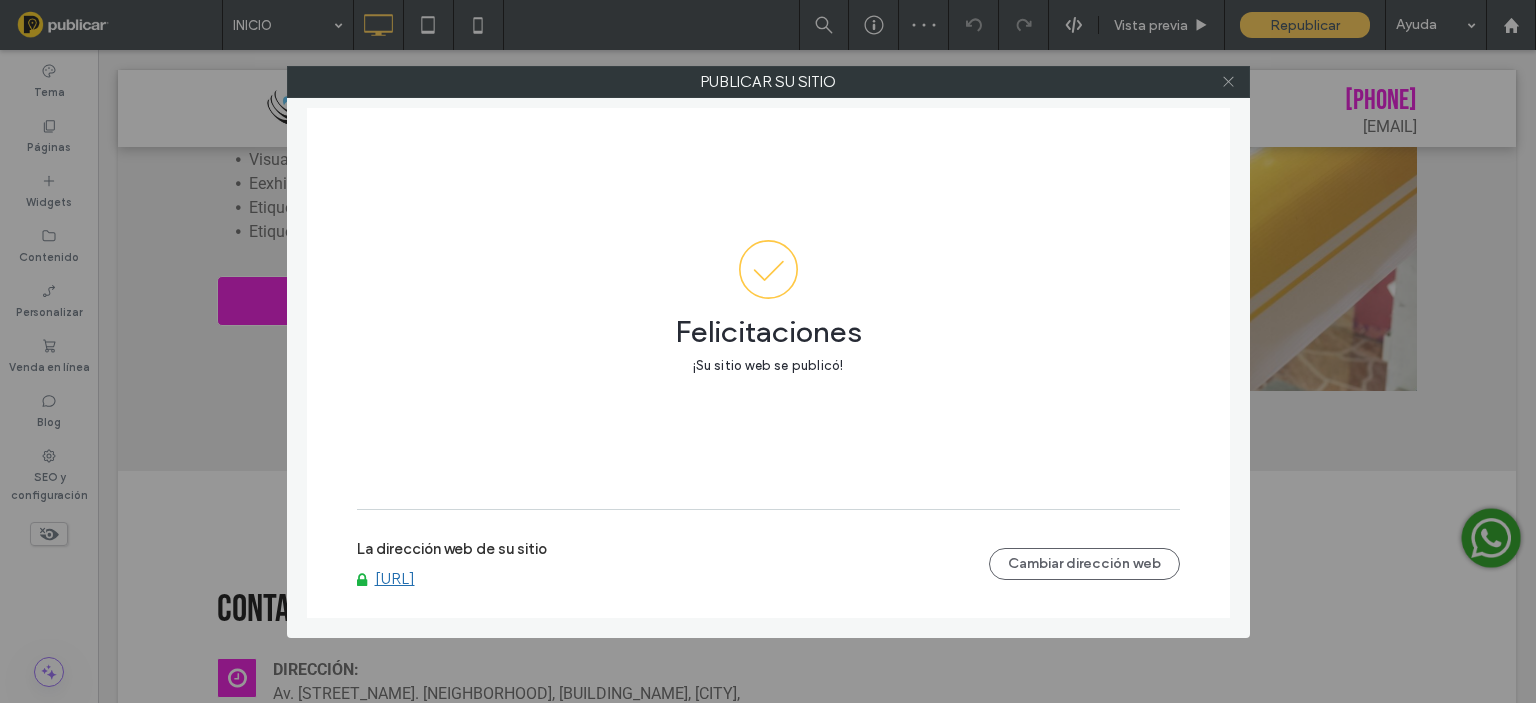 click 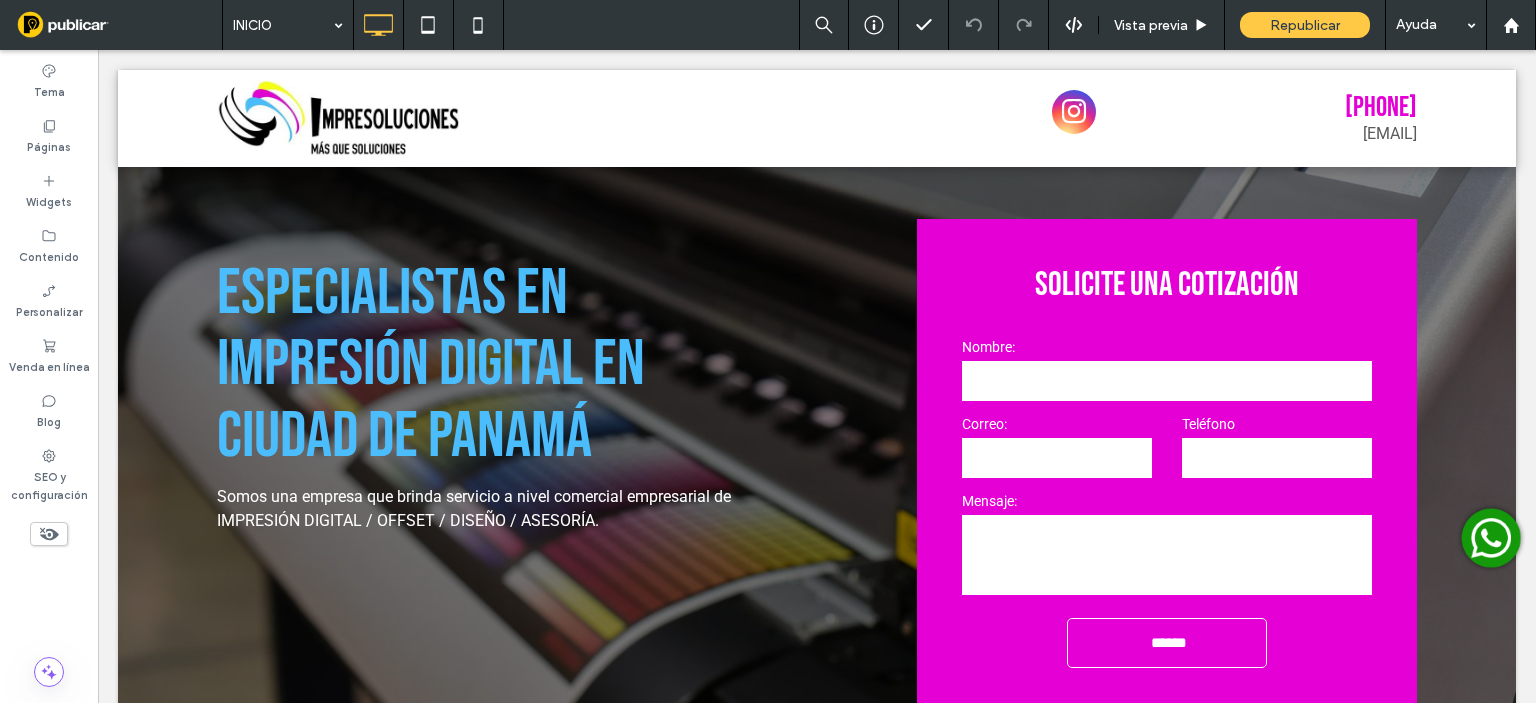 scroll, scrollTop: 0, scrollLeft: 0, axis: both 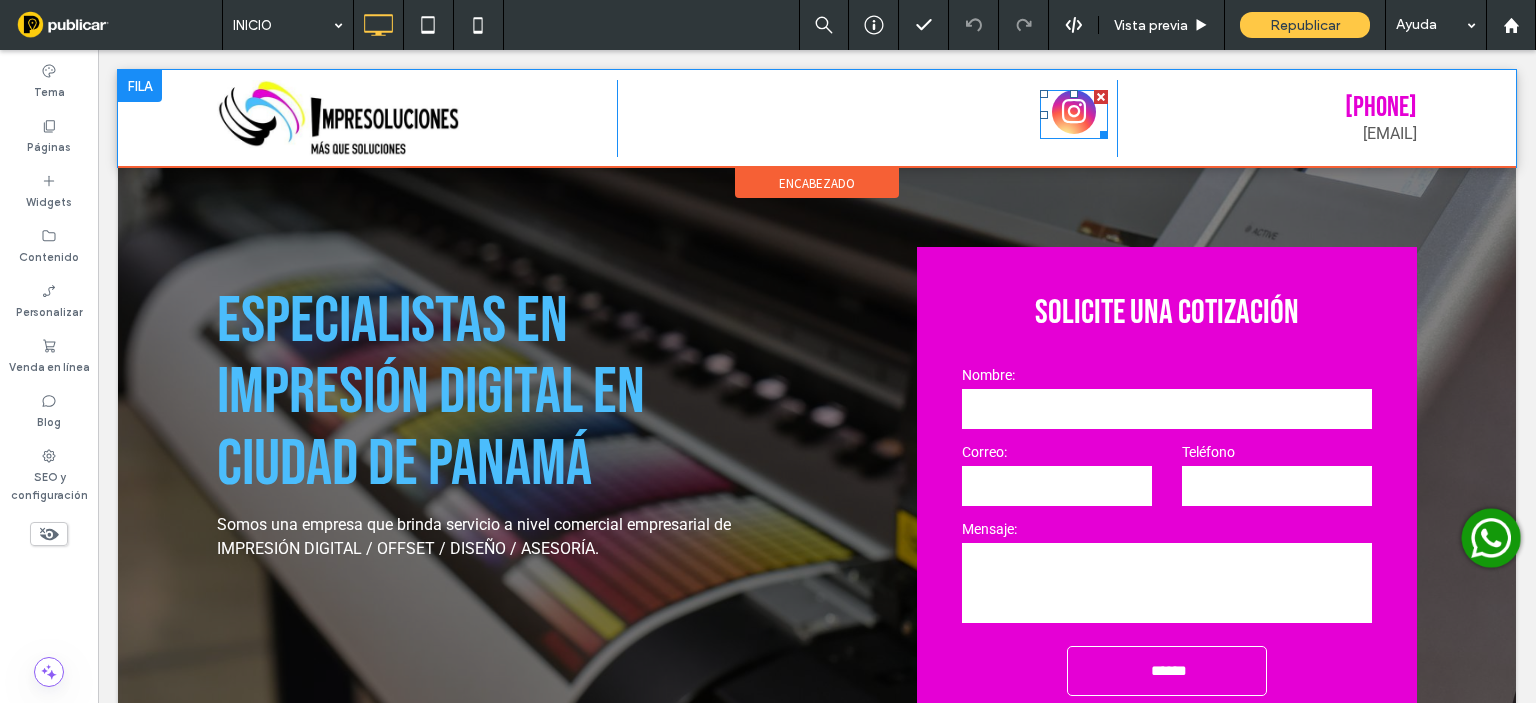 drag, startPoint x: 1068, startPoint y: 123, endPoint x: 1064, endPoint y: 133, distance: 10.770329 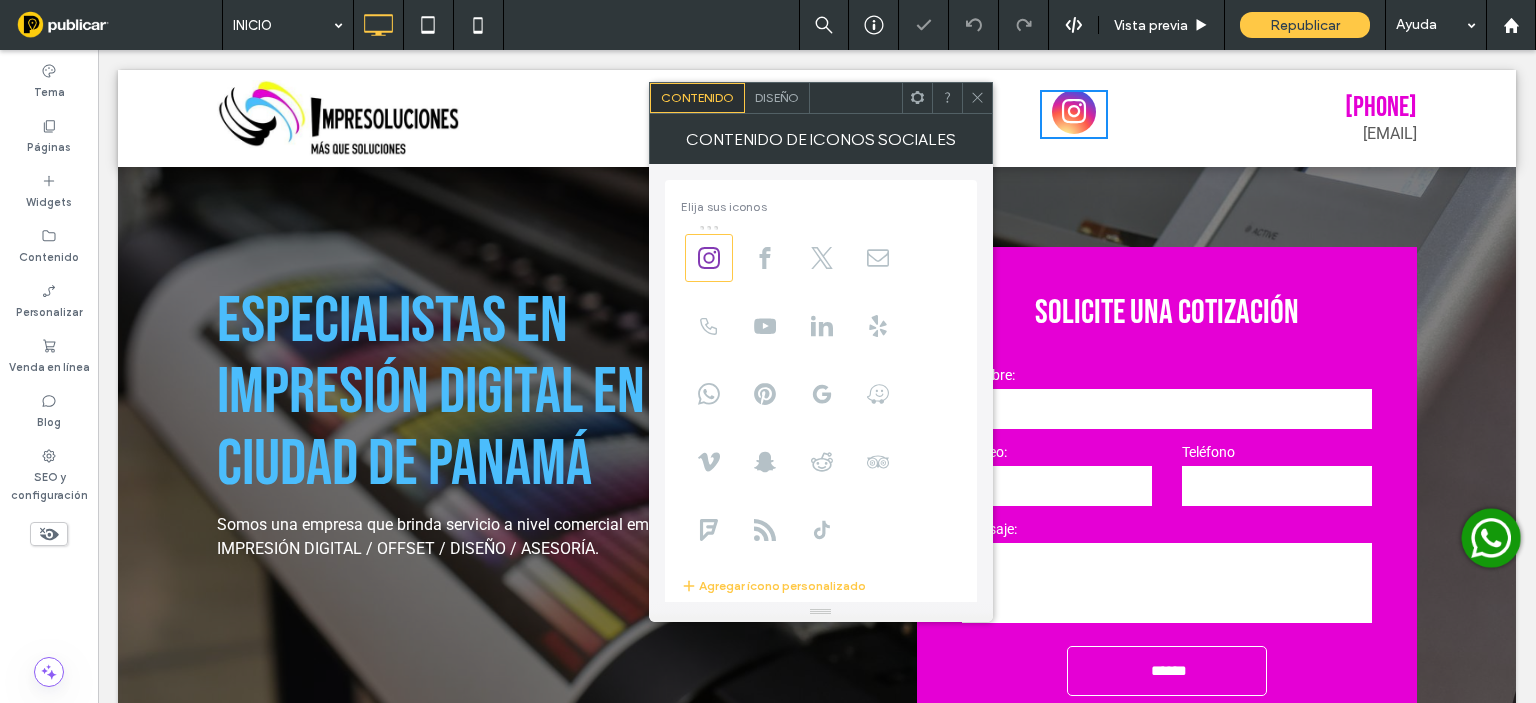 click 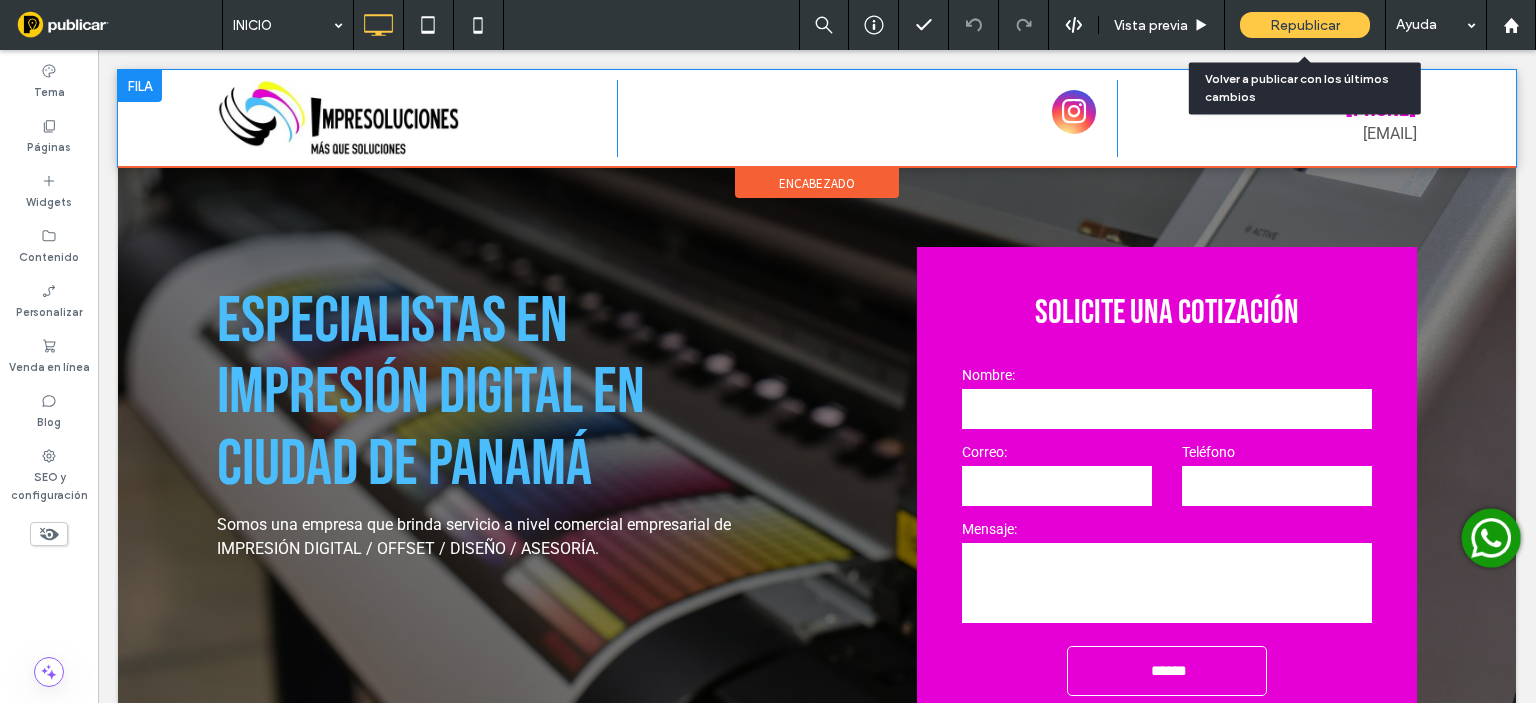 click on "Republicar" at bounding box center [1305, 25] 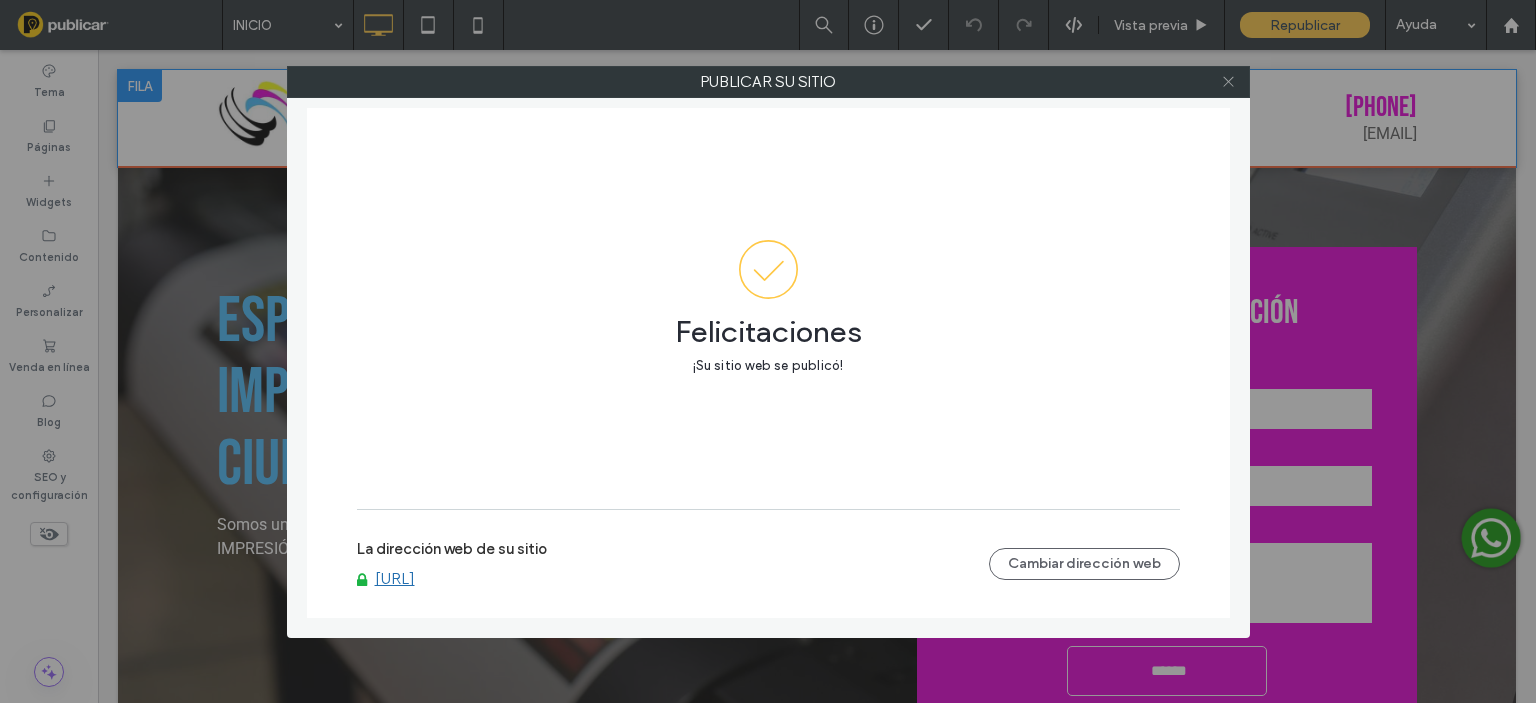 click 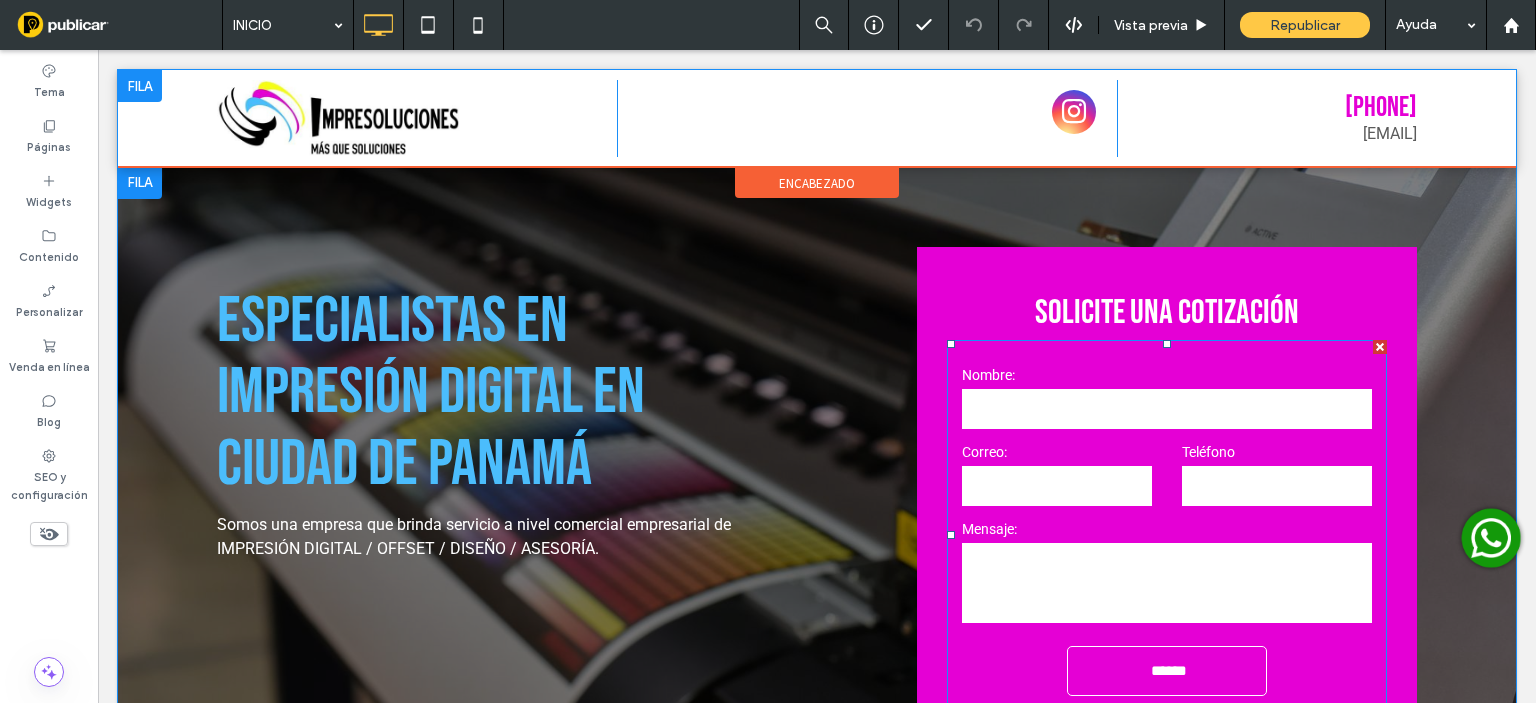 click at bounding box center (1167, 409) 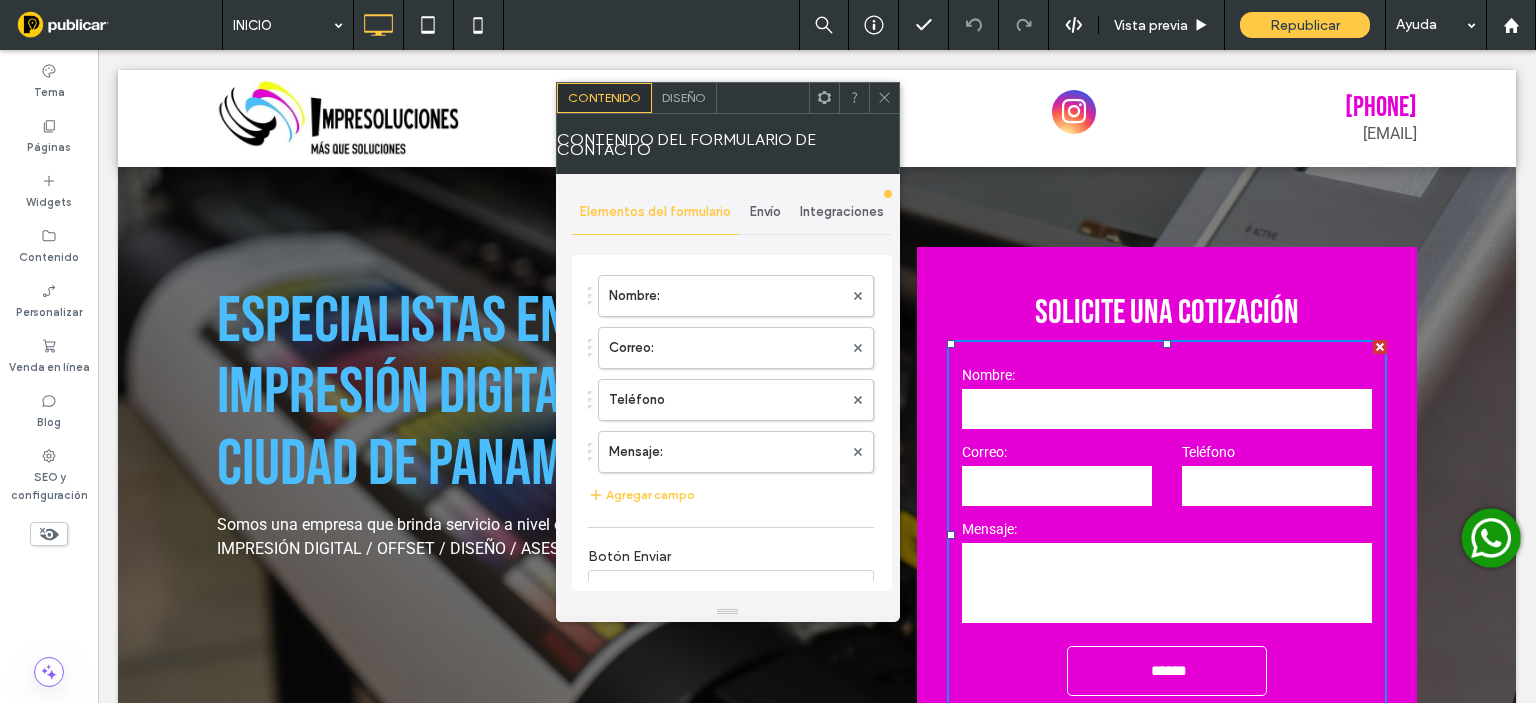 type on "******" 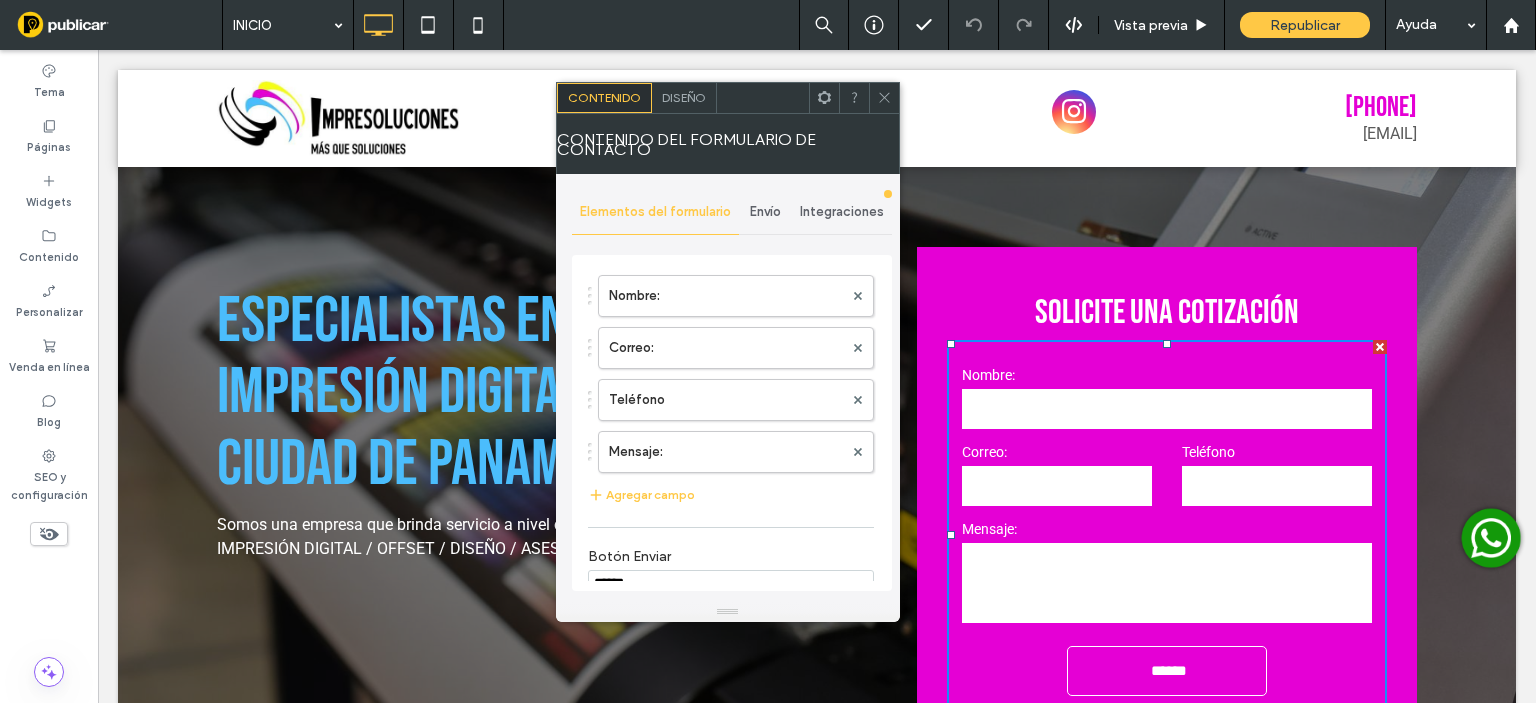 click on "Envío" at bounding box center (765, 212) 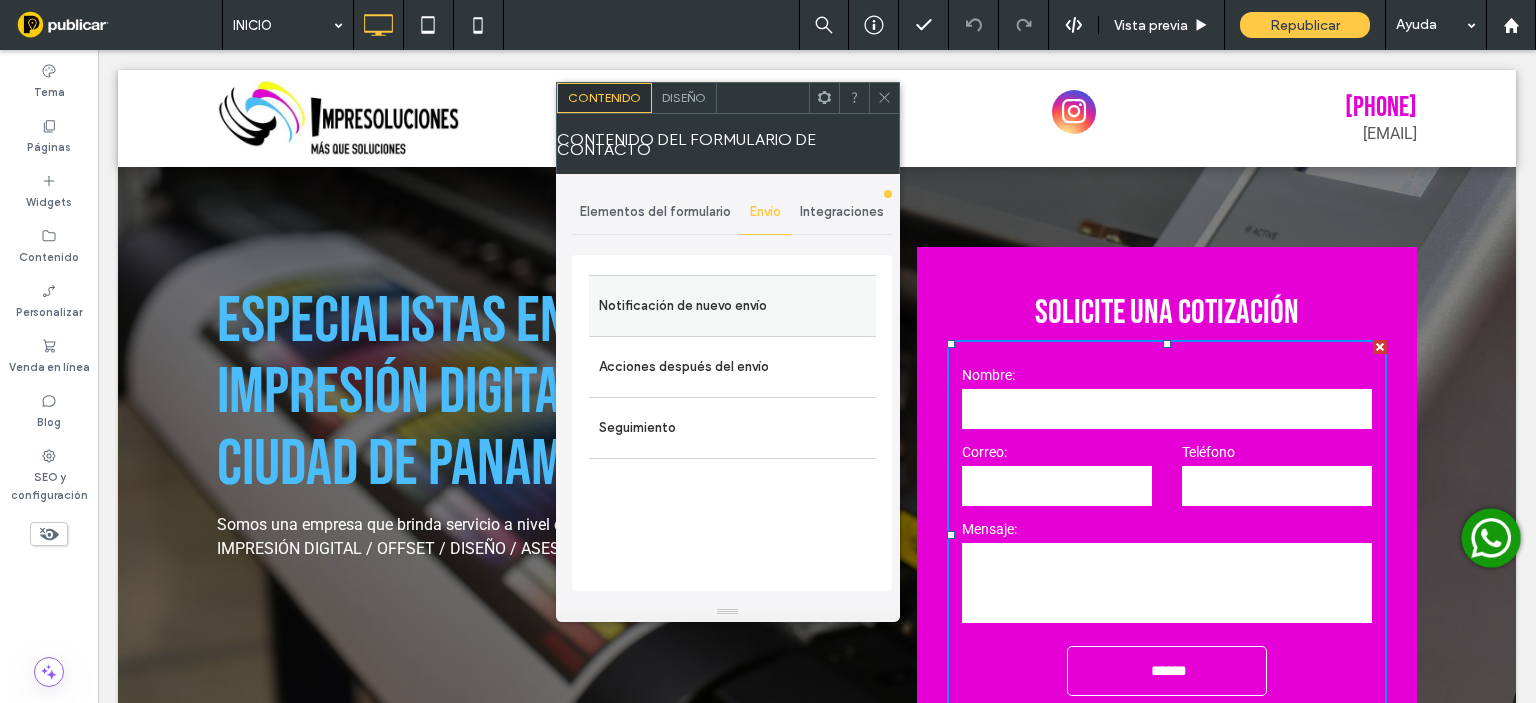 click on "Notificación de nuevo envío" at bounding box center (732, 306) 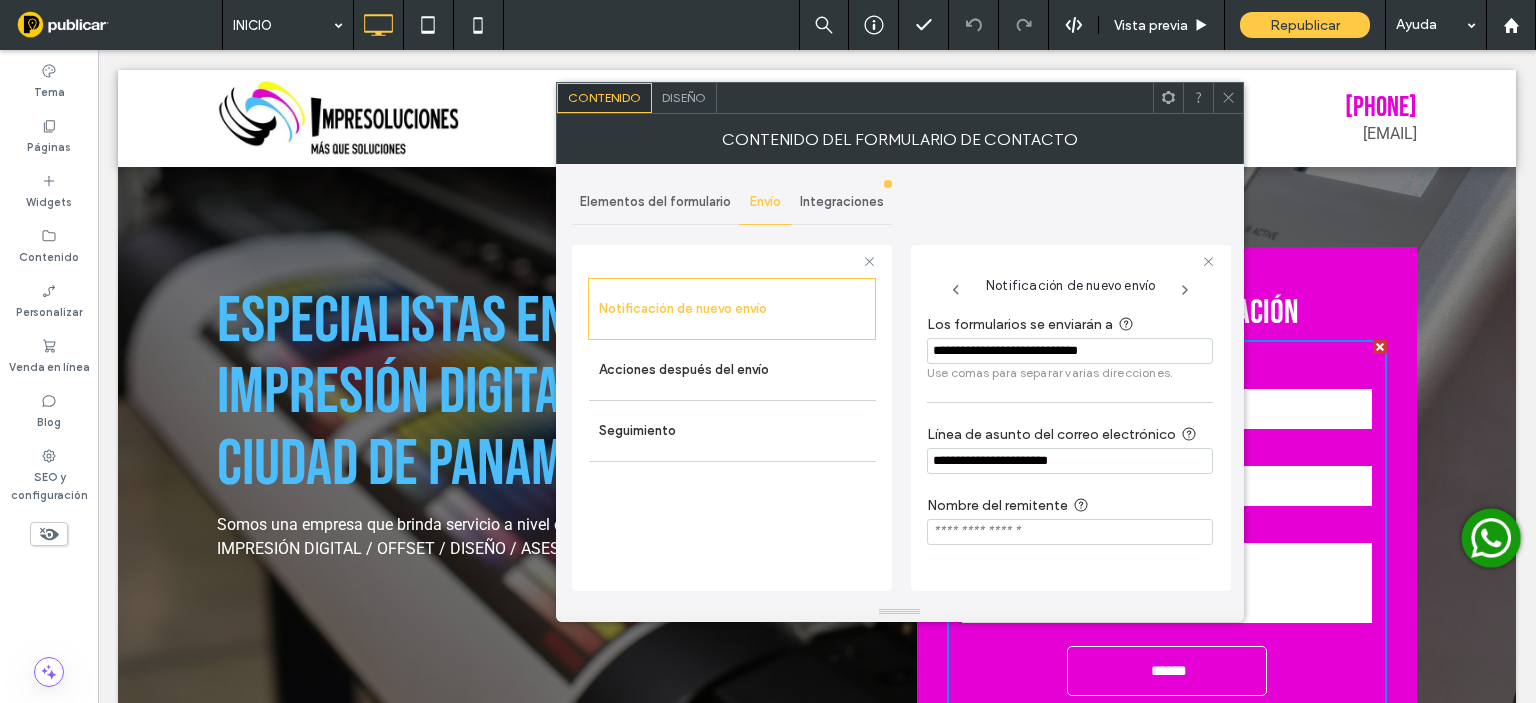 scroll, scrollTop: 1, scrollLeft: 0, axis: vertical 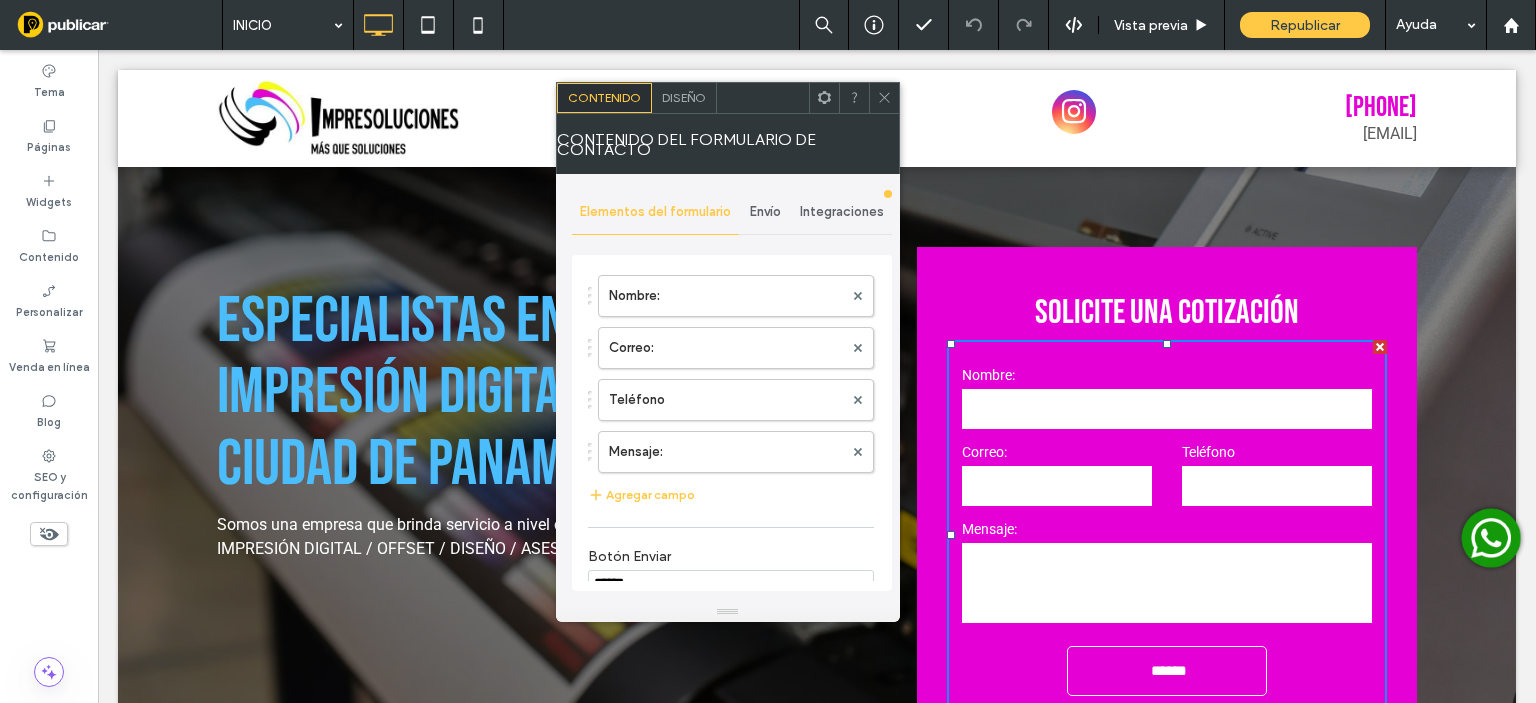 click at bounding box center (884, 98) 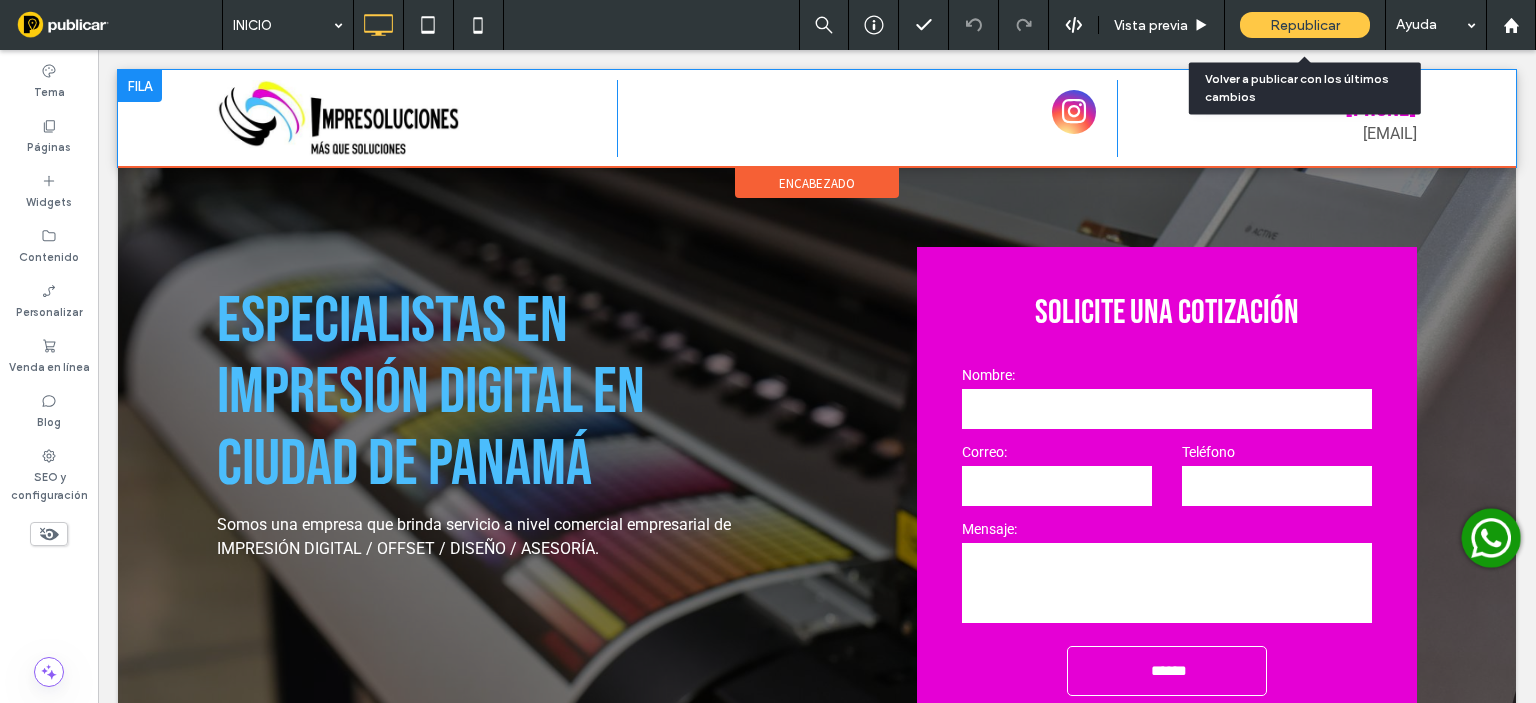 click on "Republicar" at bounding box center [1305, 25] 